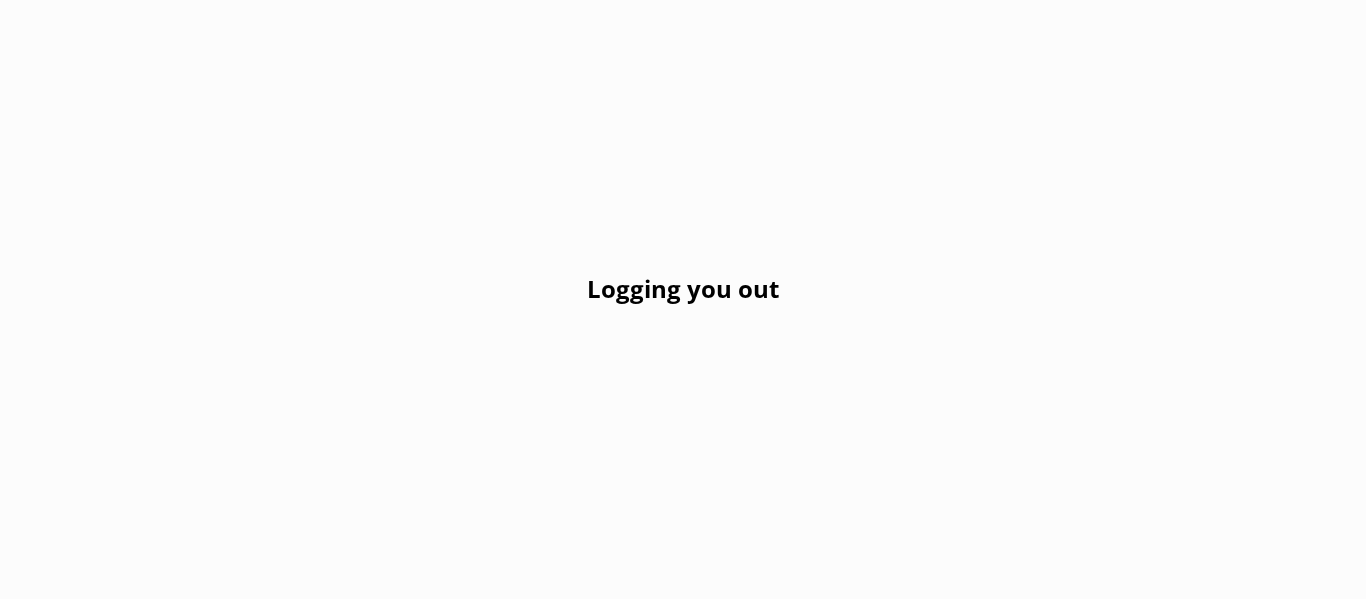 scroll, scrollTop: 0, scrollLeft: 0, axis: both 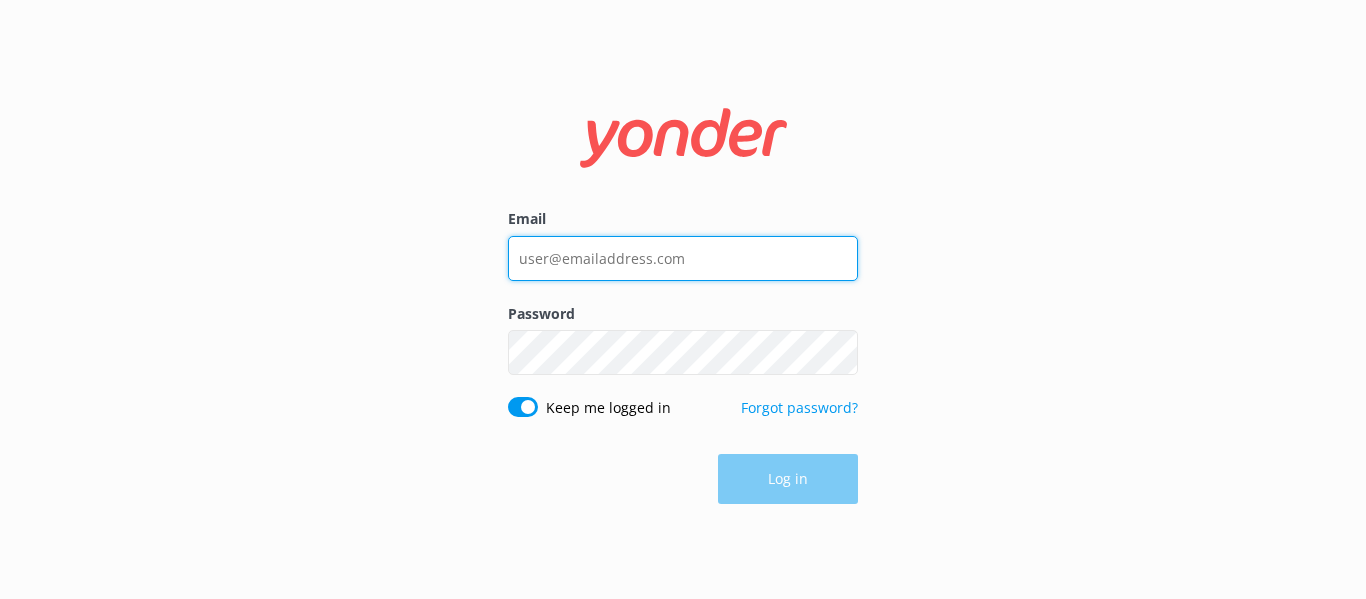 type on "[EMAIL_ADDRESS][DOMAIN_NAME]" 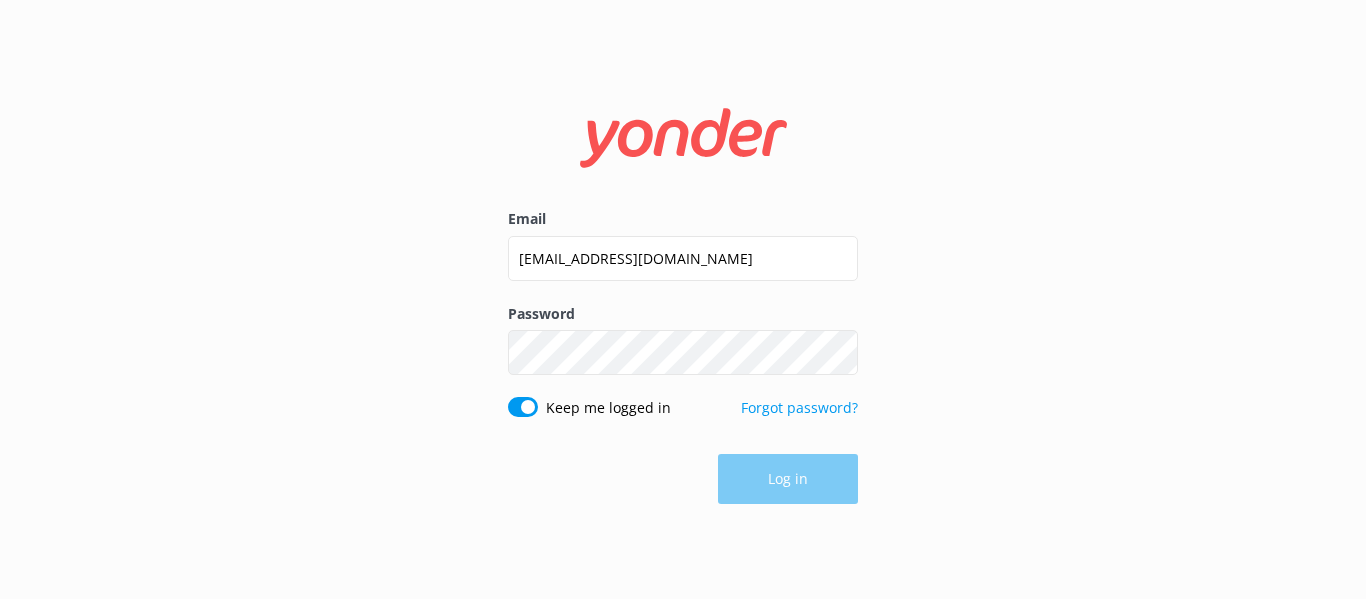 click on "Log in" at bounding box center [683, 479] 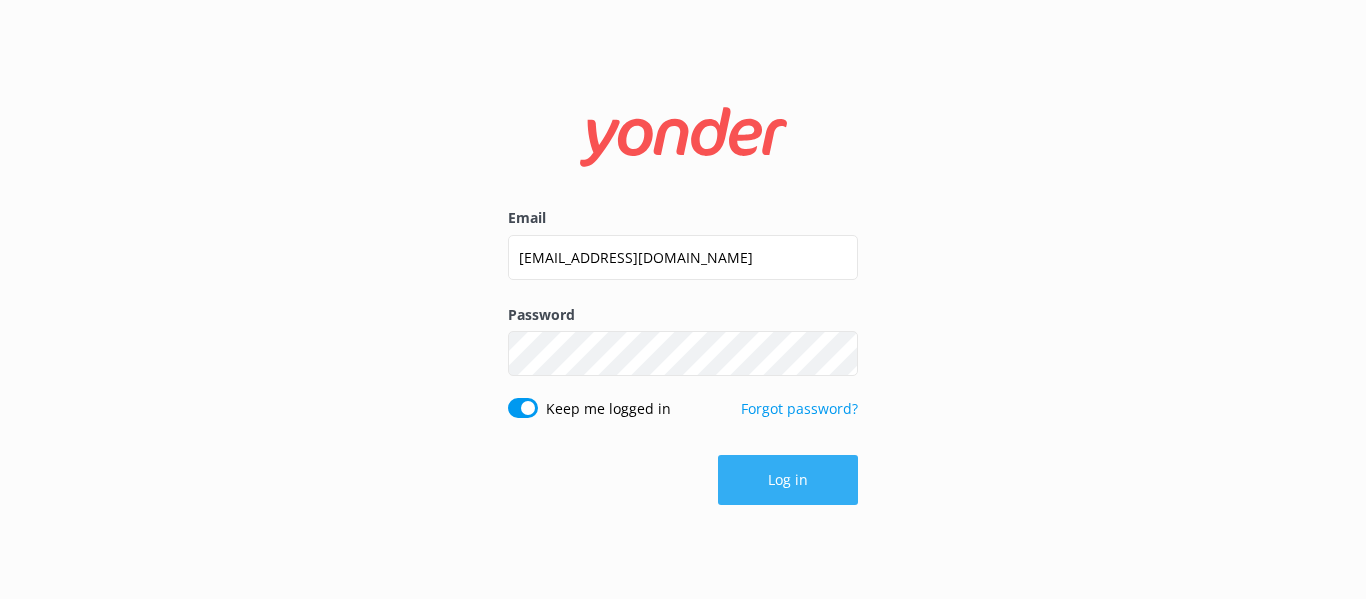 click on "Log in" at bounding box center (788, 480) 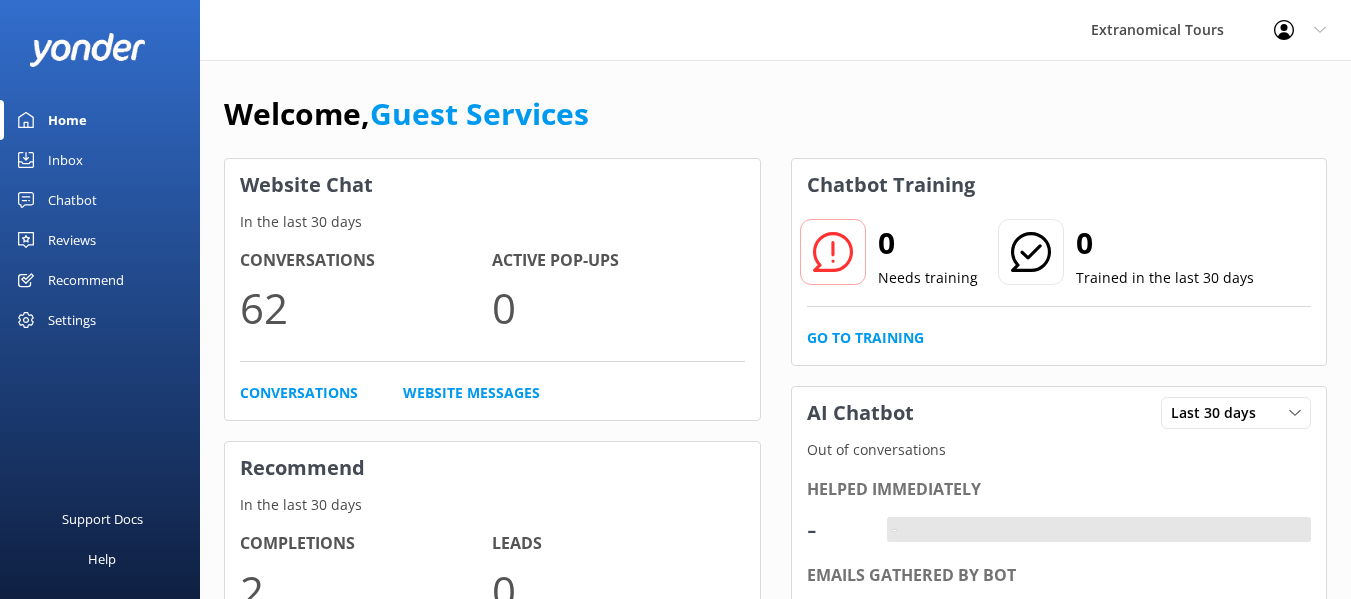 click on "Inbox" at bounding box center (65, 160) 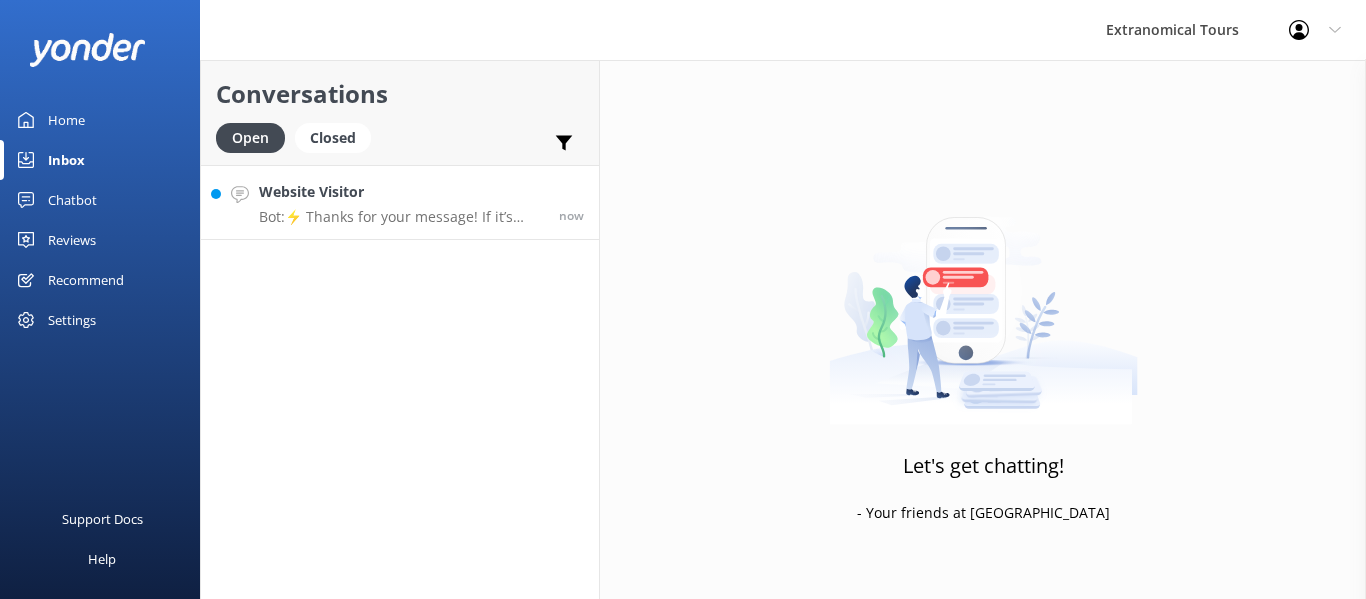 click on "Website Visitor" at bounding box center (401, 192) 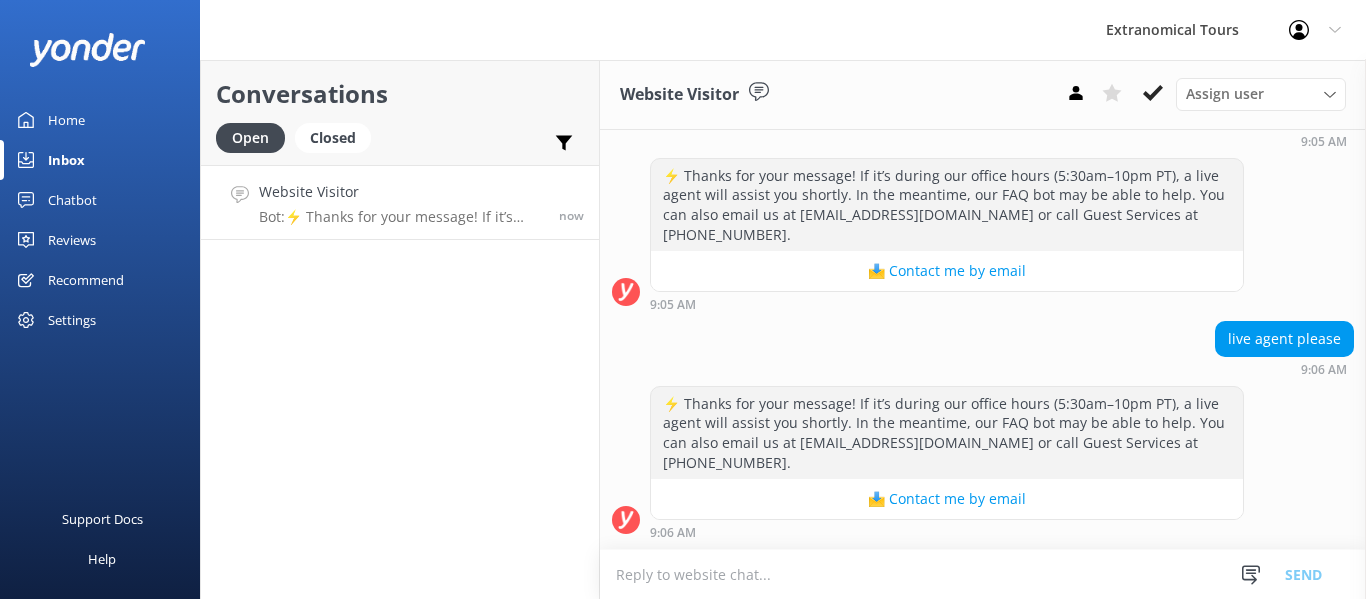 scroll, scrollTop: 287, scrollLeft: 0, axis: vertical 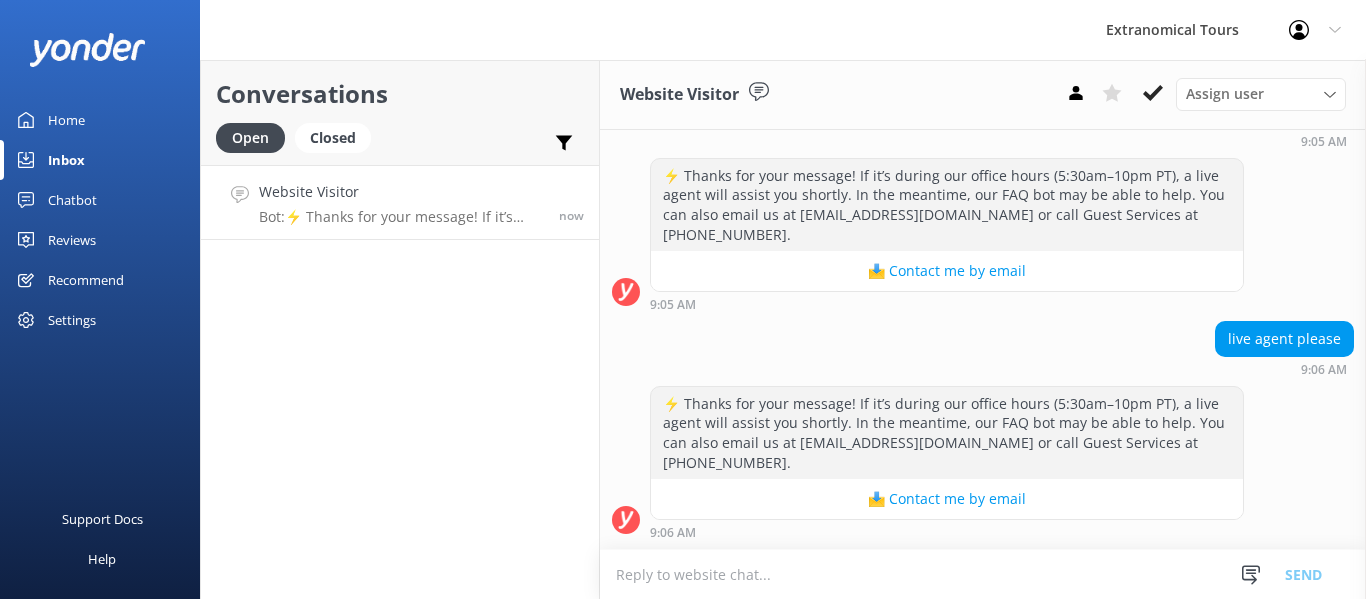 click at bounding box center [983, 574] 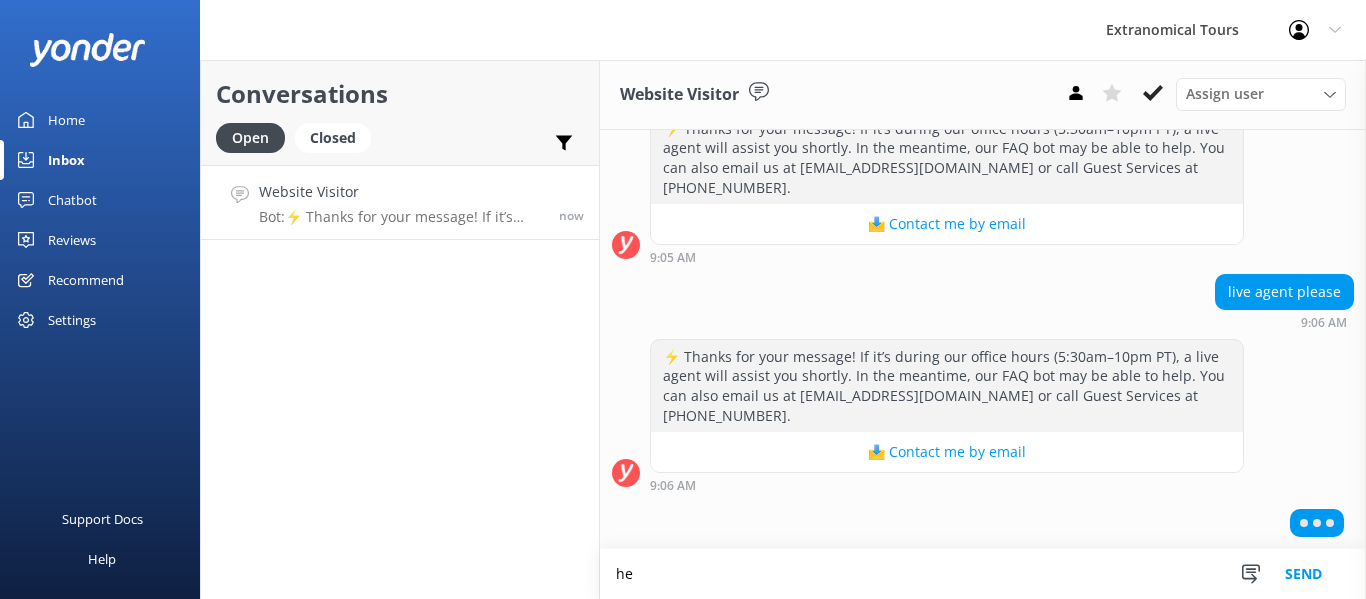 scroll, scrollTop: 335, scrollLeft: 0, axis: vertical 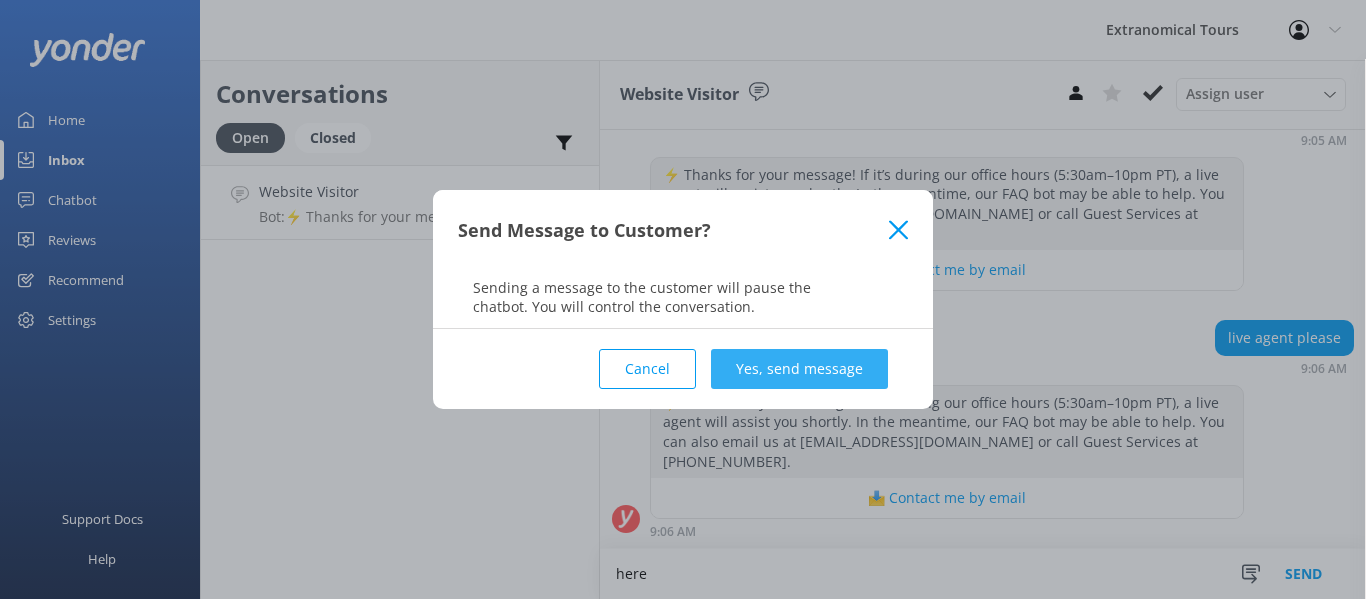 type on "here" 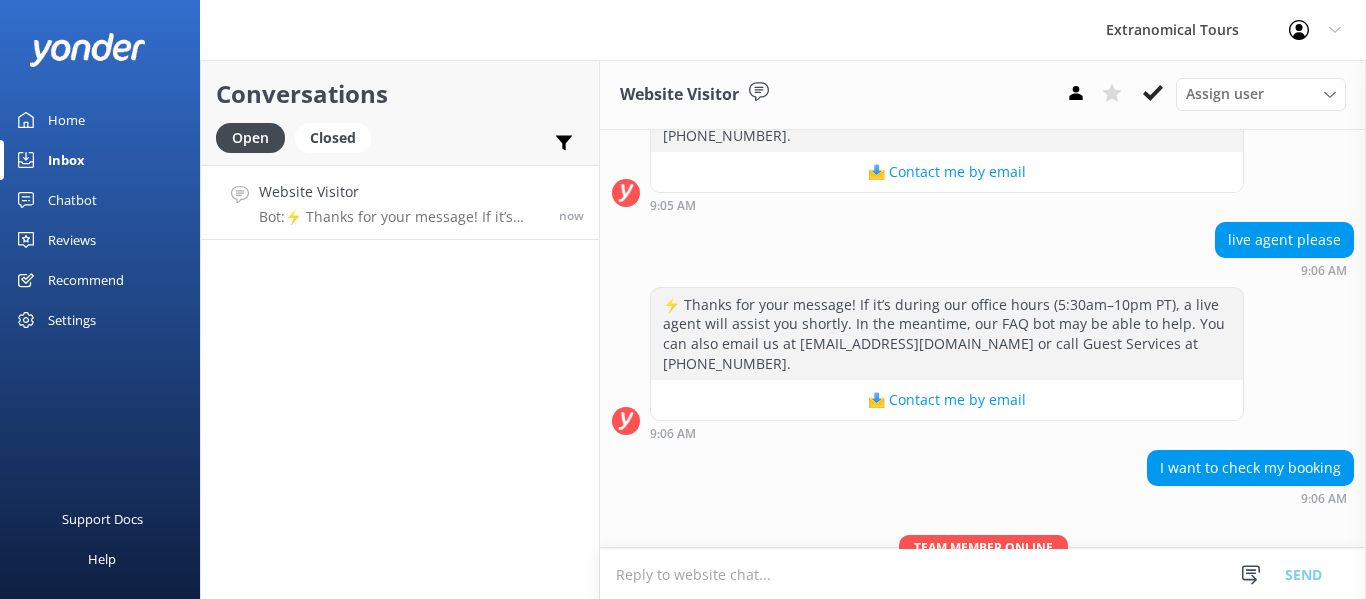 scroll, scrollTop: 482, scrollLeft: 0, axis: vertical 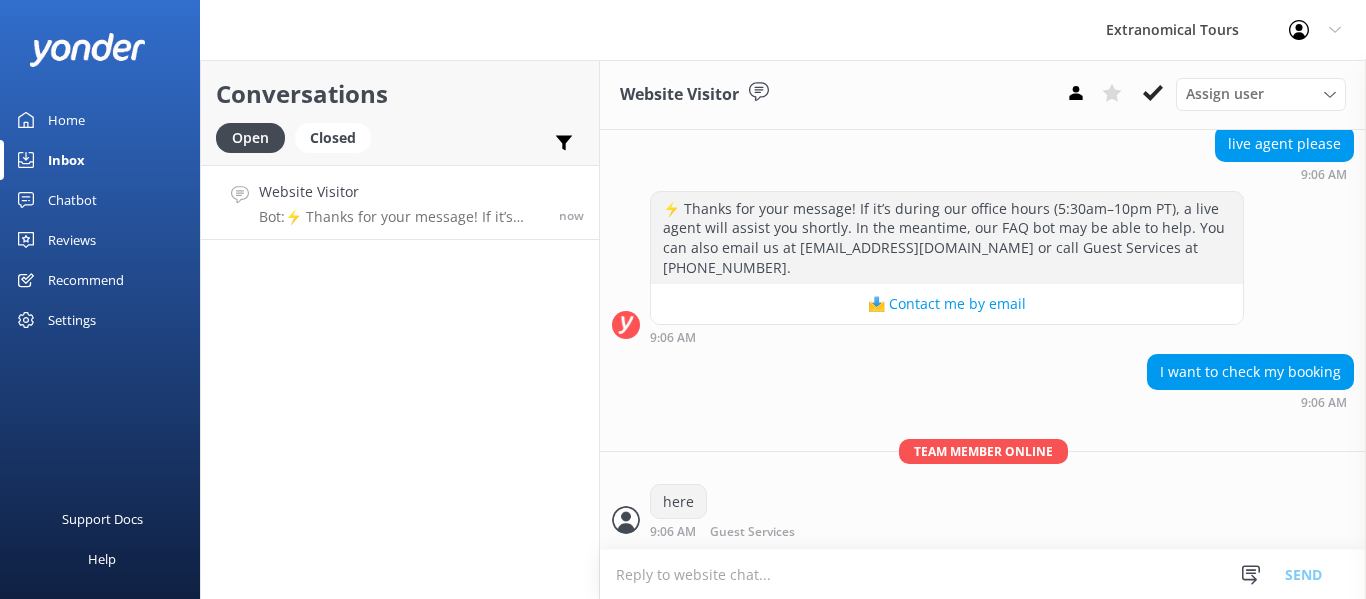 click at bounding box center [983, 574] 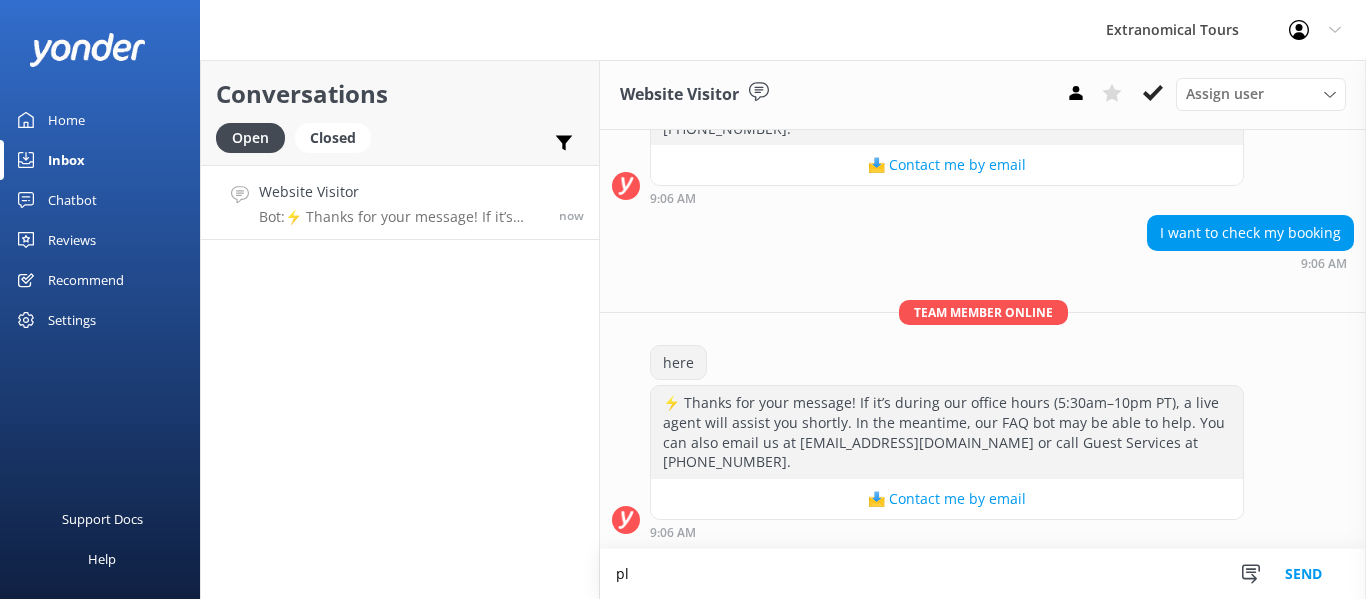 type on "p" 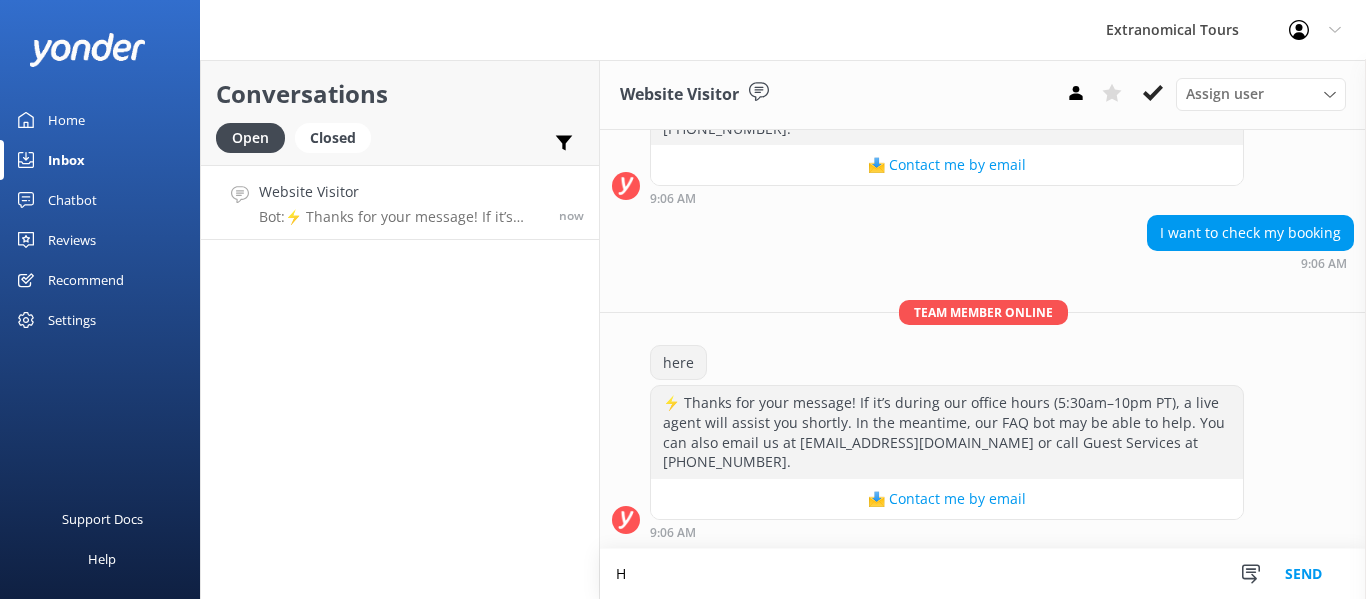 scroll, scrollTop: 622, scrollLeft: 0, axis: vertical 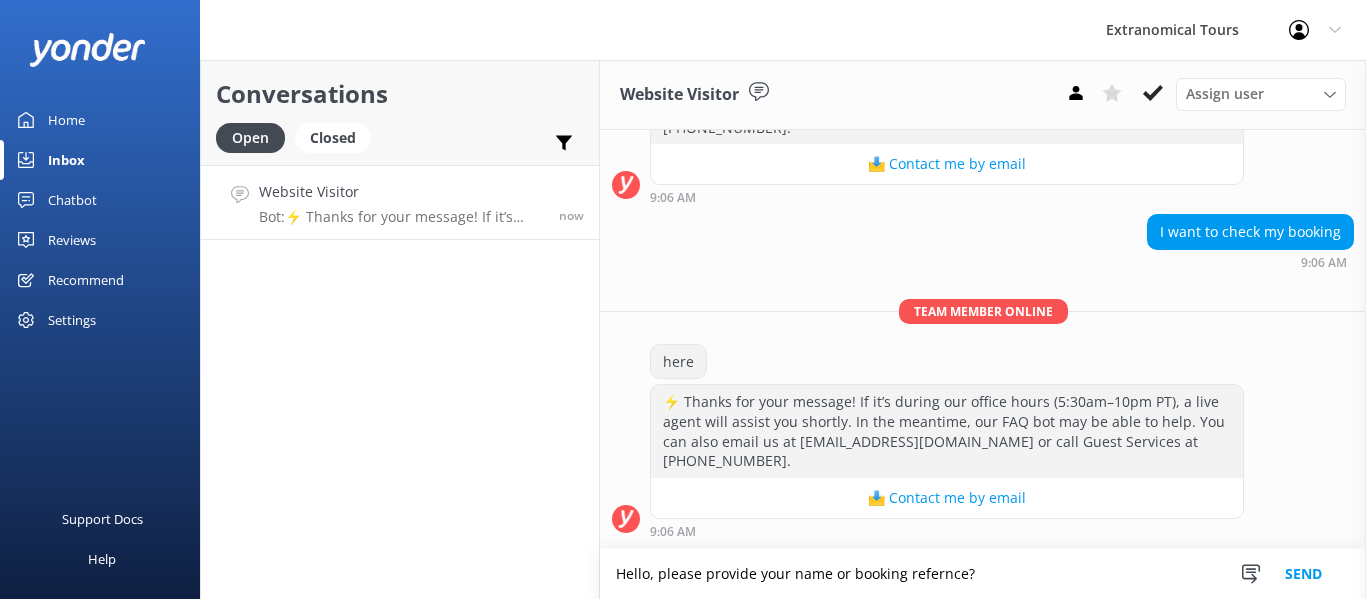 drag, startPoint x: 894, startPoint y: 575, endPoint x: 922, endPoint y: 573, distance: 28.071337 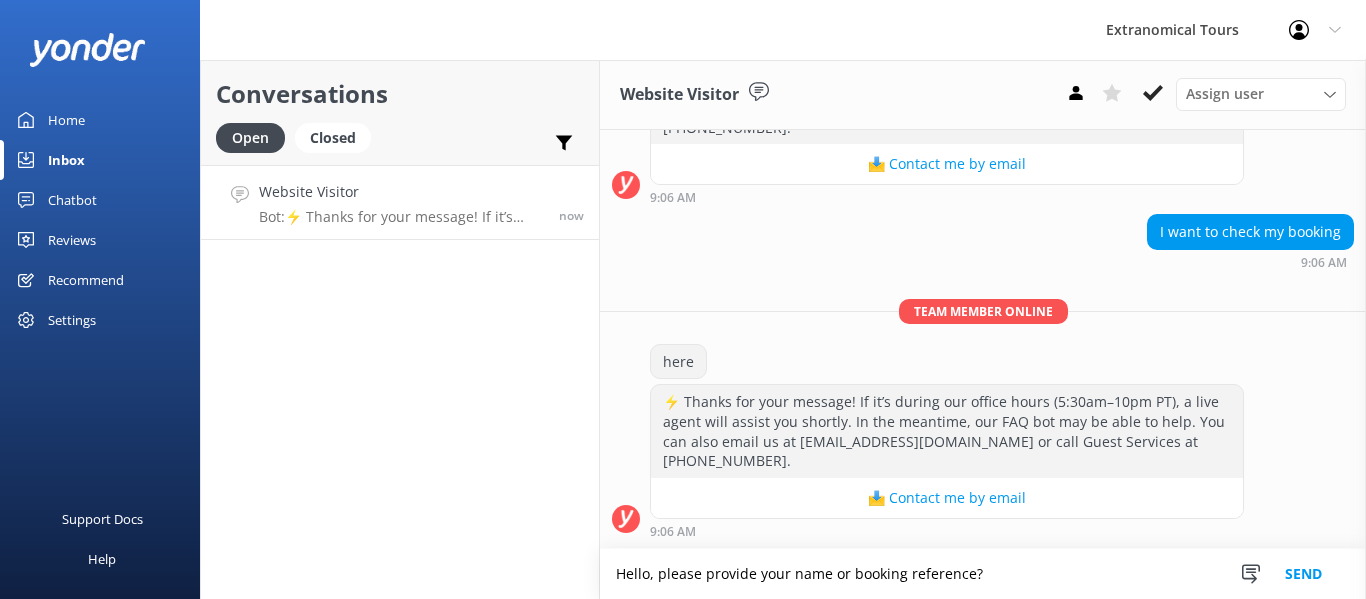 type on "Hello, please provide your name or booking reference?" 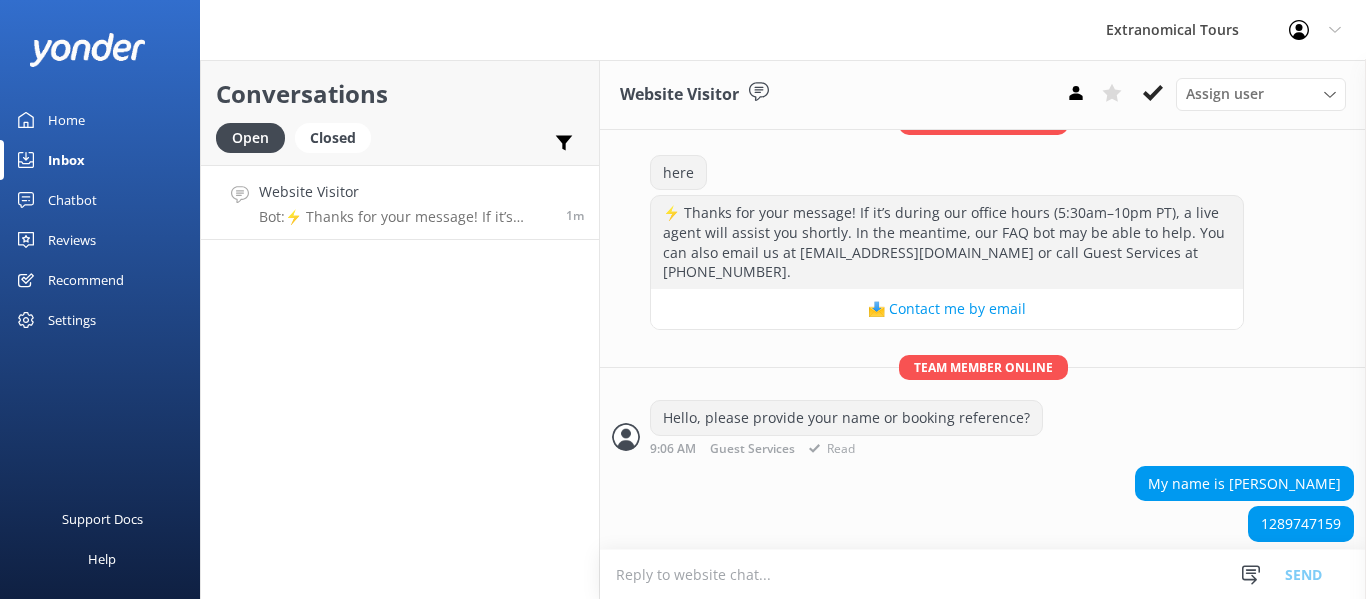 scroll, scrollTop: 833, scrollLeft: 0, axis: vertical 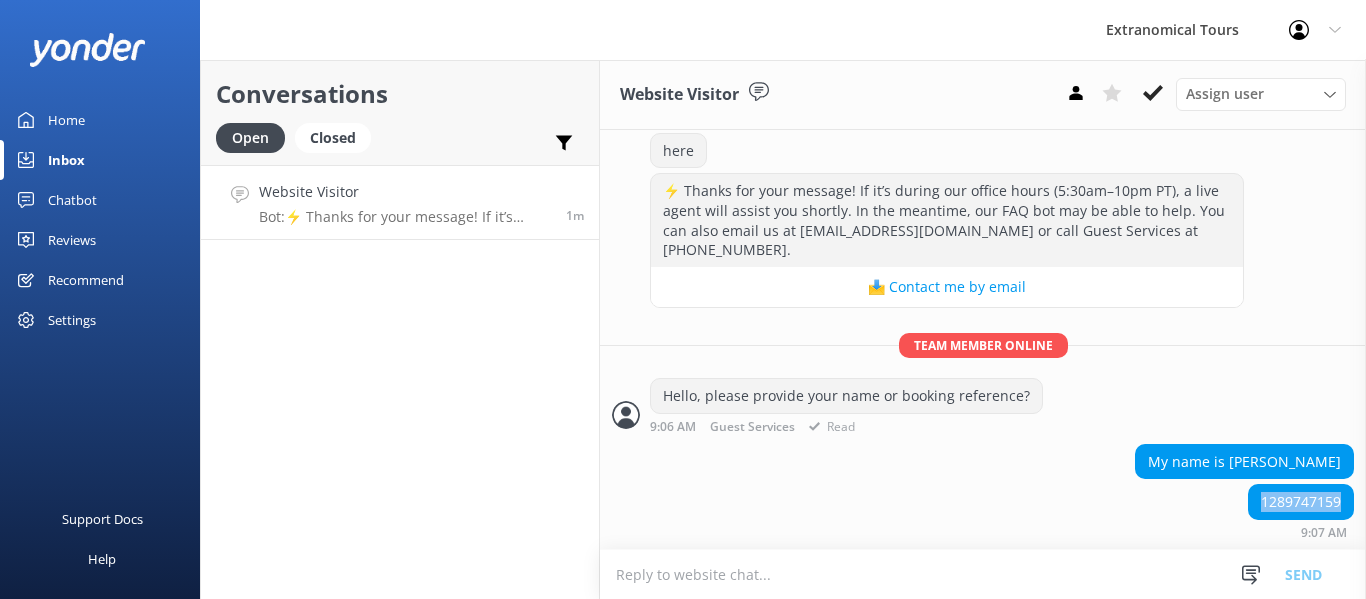 drag, startPoint x: 1278, startPoint y: 494, endPoint x: 985, endPoint y: 345, distance: 328.7096 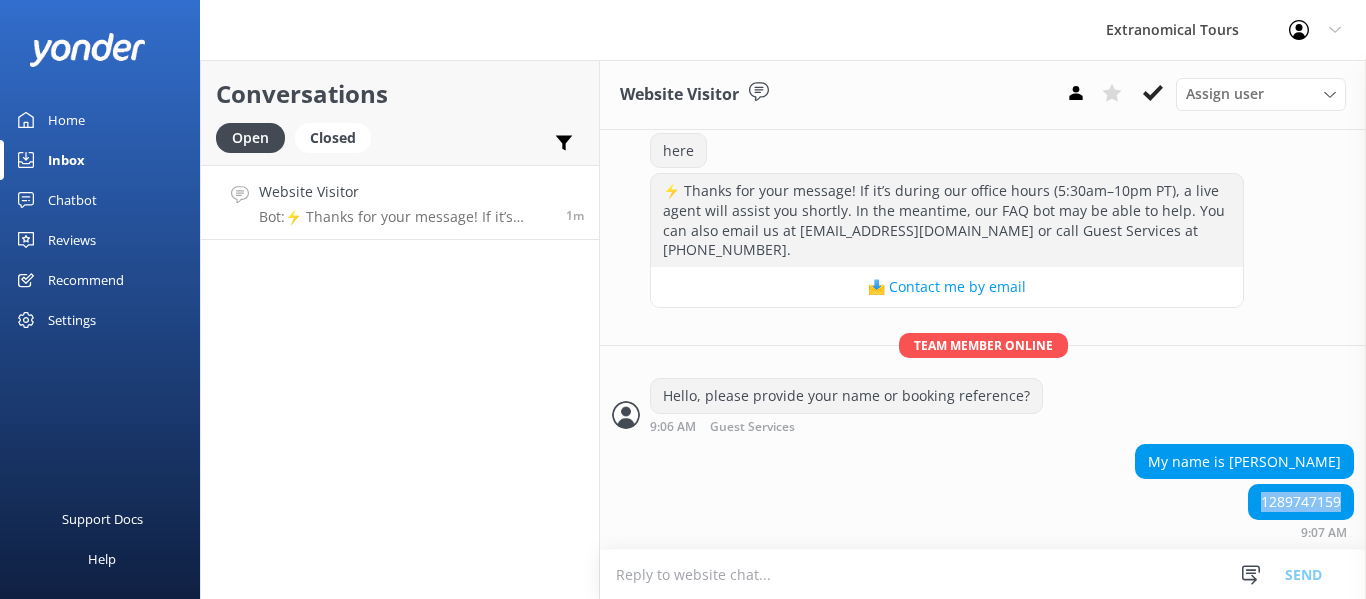 copy on "1289747159" 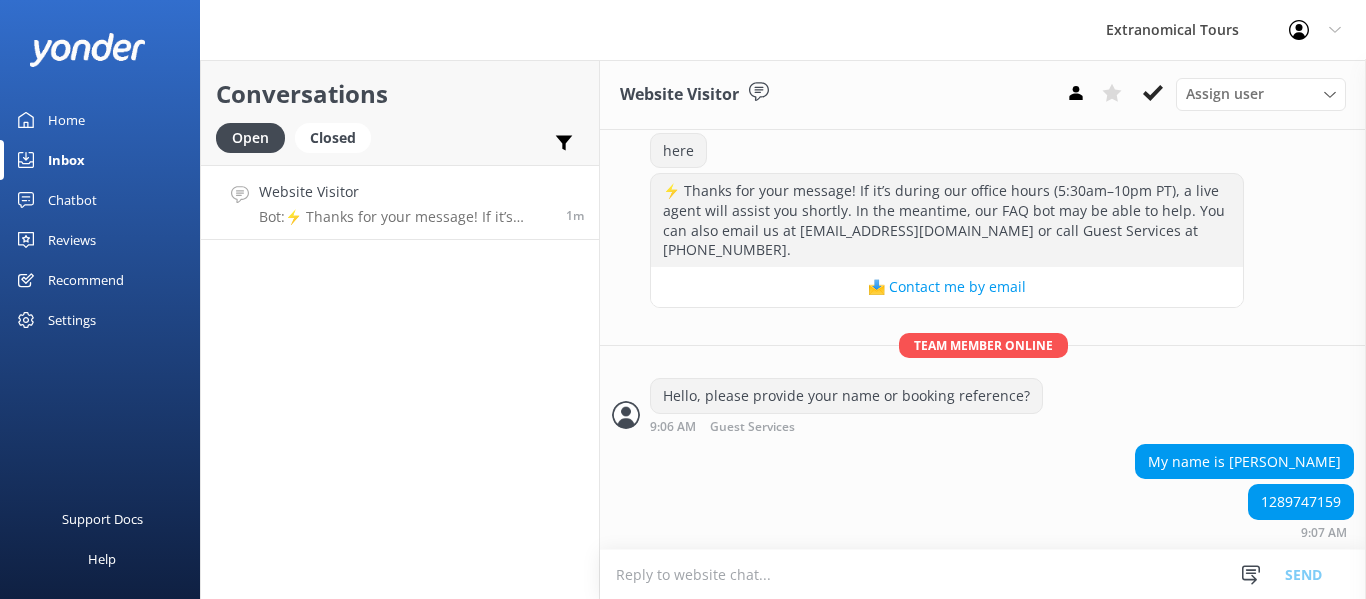 click on "My name is [PERSON_NAME] 1289747159 9:07 AM" at bounding box center (983, 496) 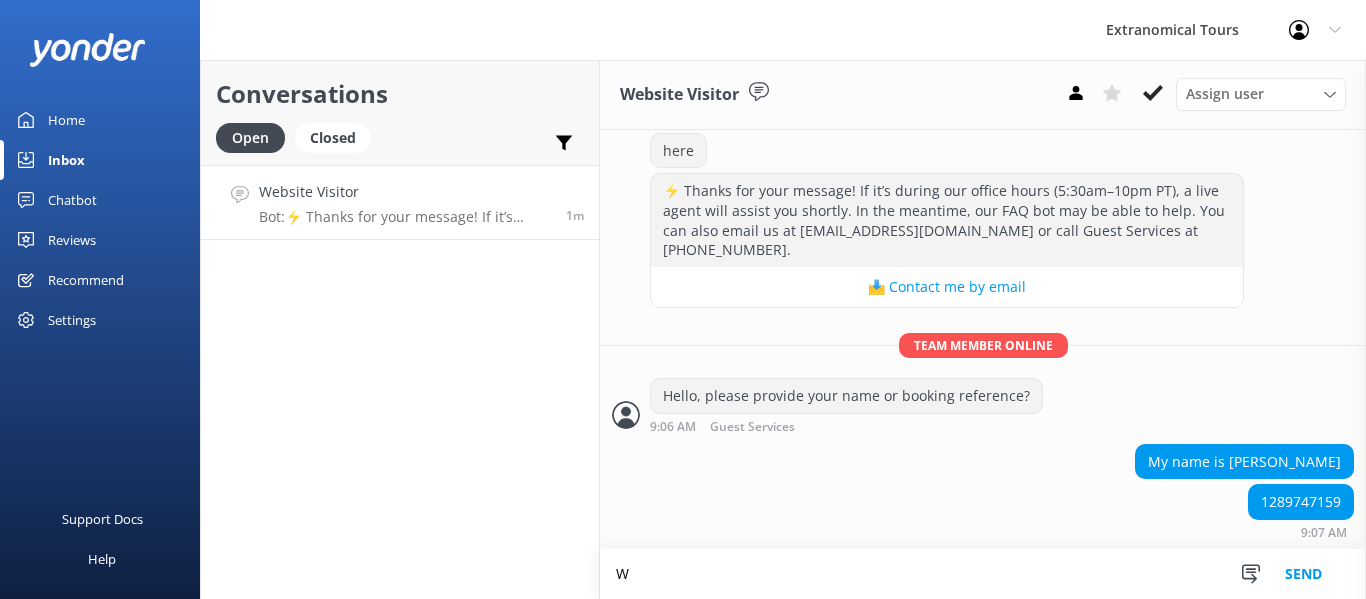 scroll, scrollTop: 834, scrollLeft: 0, axis: vertical 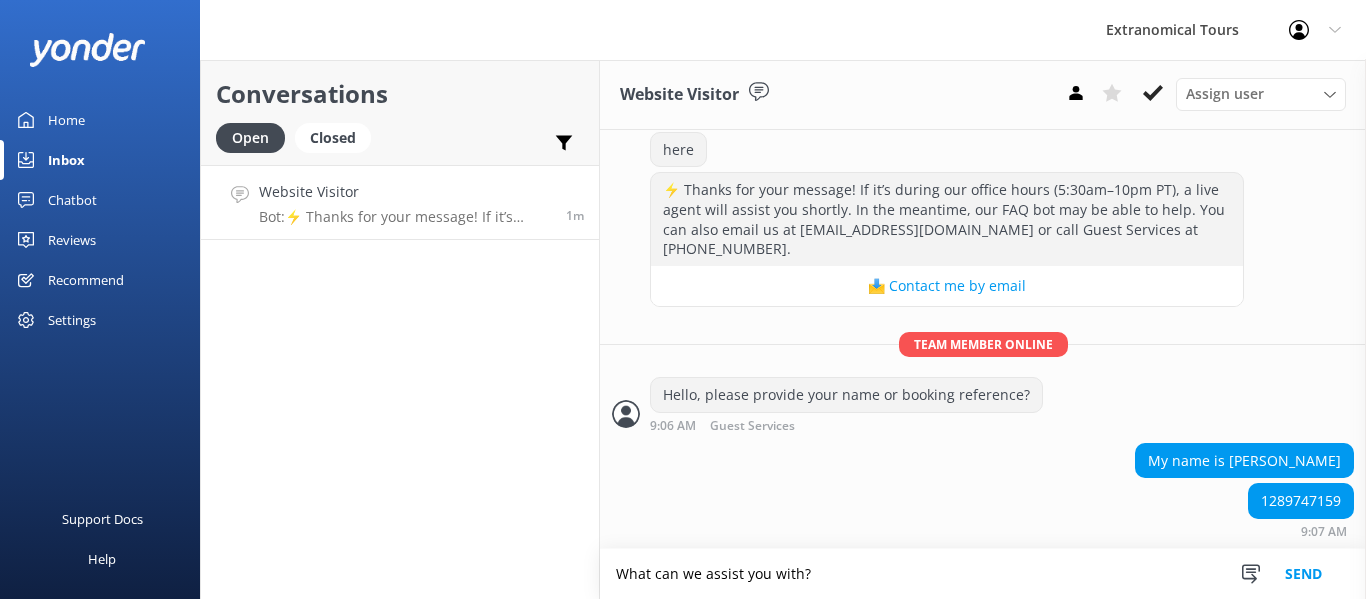 type on "What can we assist you with?" 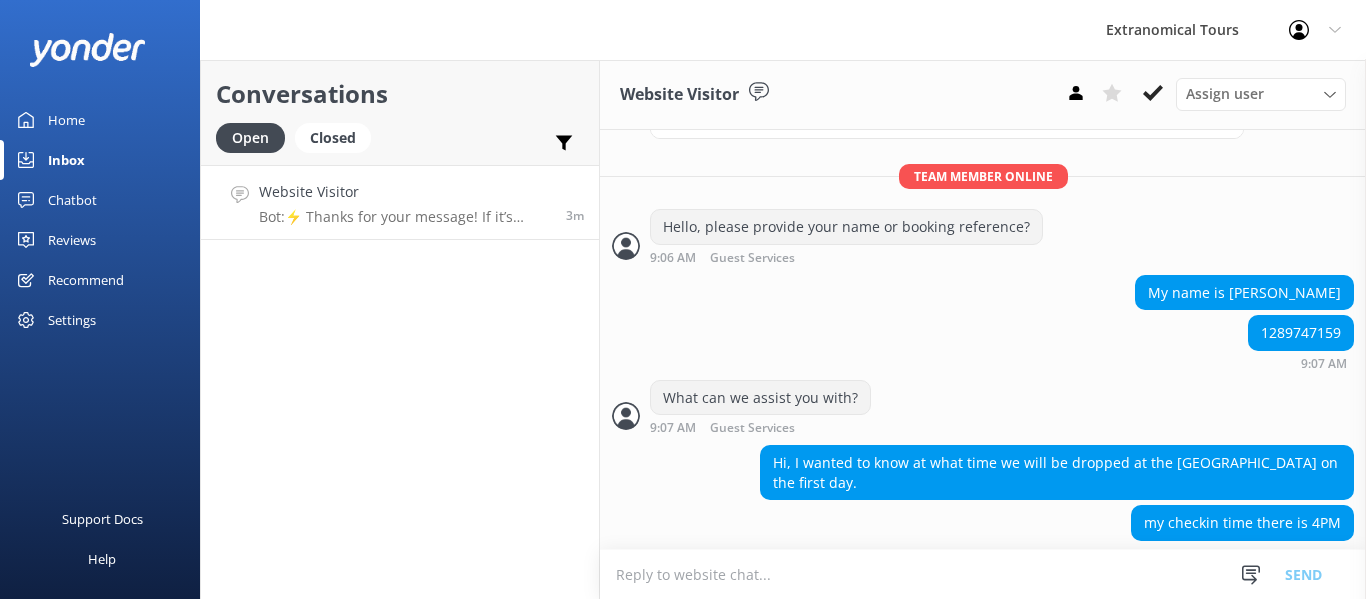 scroll, scrollTop: 1023, scrollLeft: 0, axis: vertical 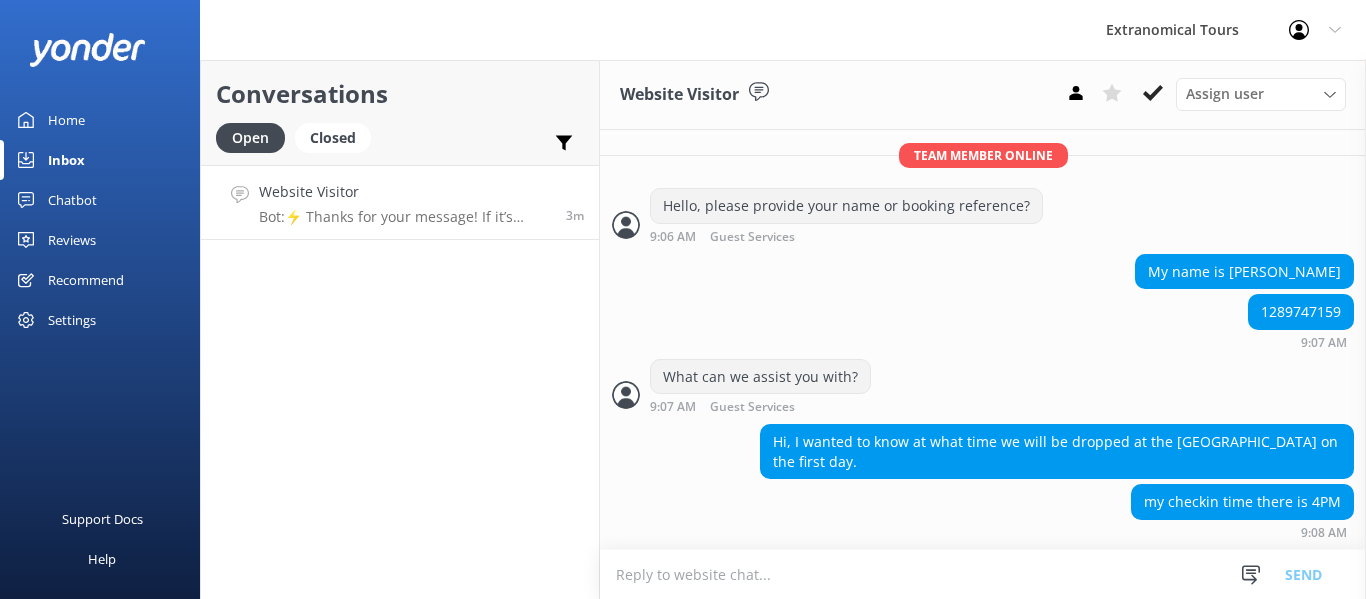 click at bounding box center [983, 574] 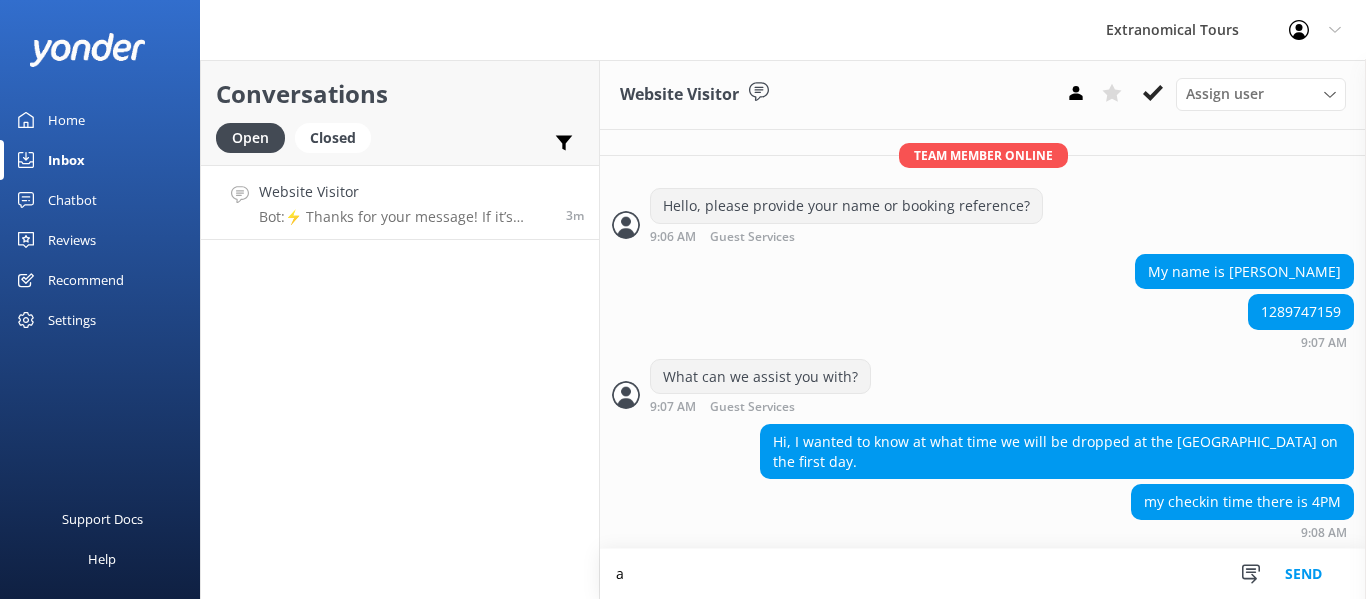 scroll, scrollTop: 1024, scrollLeft: 0, axis: vertical 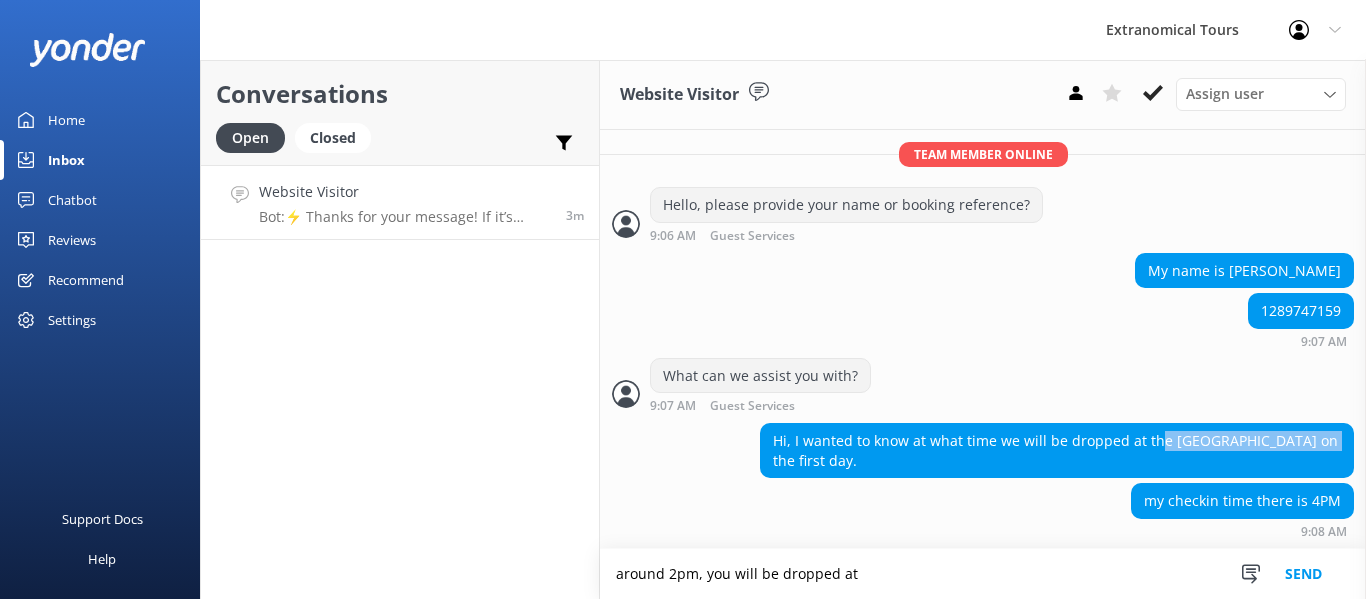 drag, startPoint x: 1151, startPoint y: 445, endPoint x: 1300, endPoint y: 435, distance: 149.33519 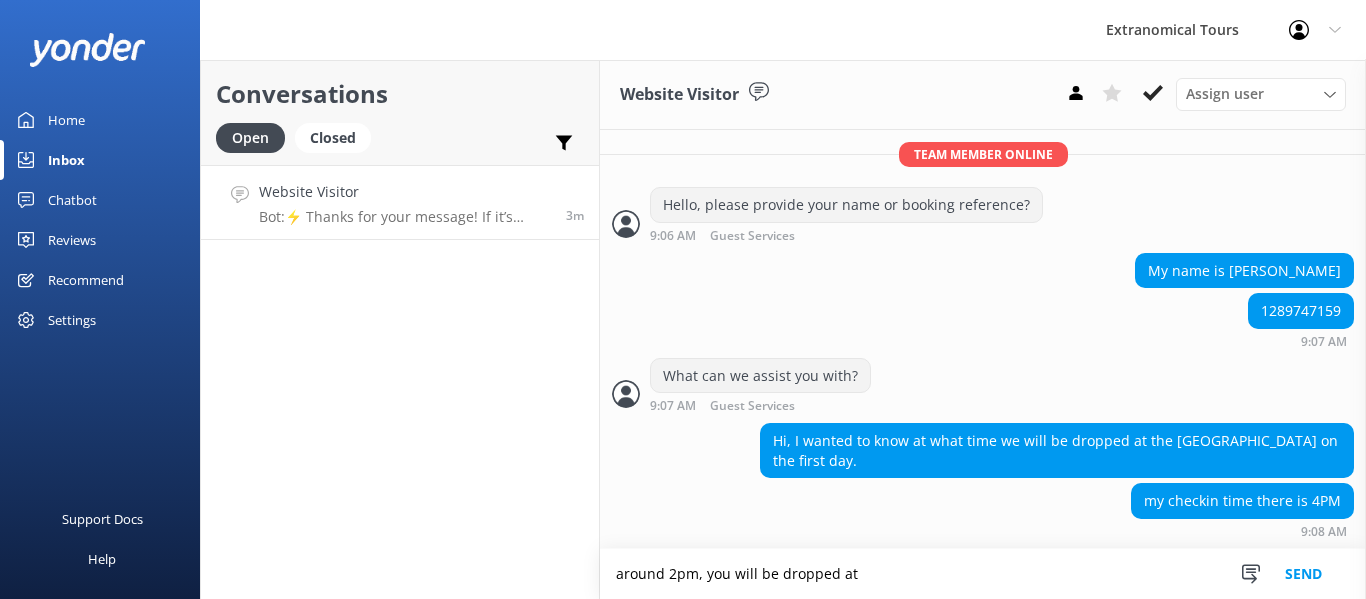 click on "Hi, I wanted to know at what time we will be dropped at the [GEOGRAPHIC_DATA] on the first day." at bounding box center (1057, 450) 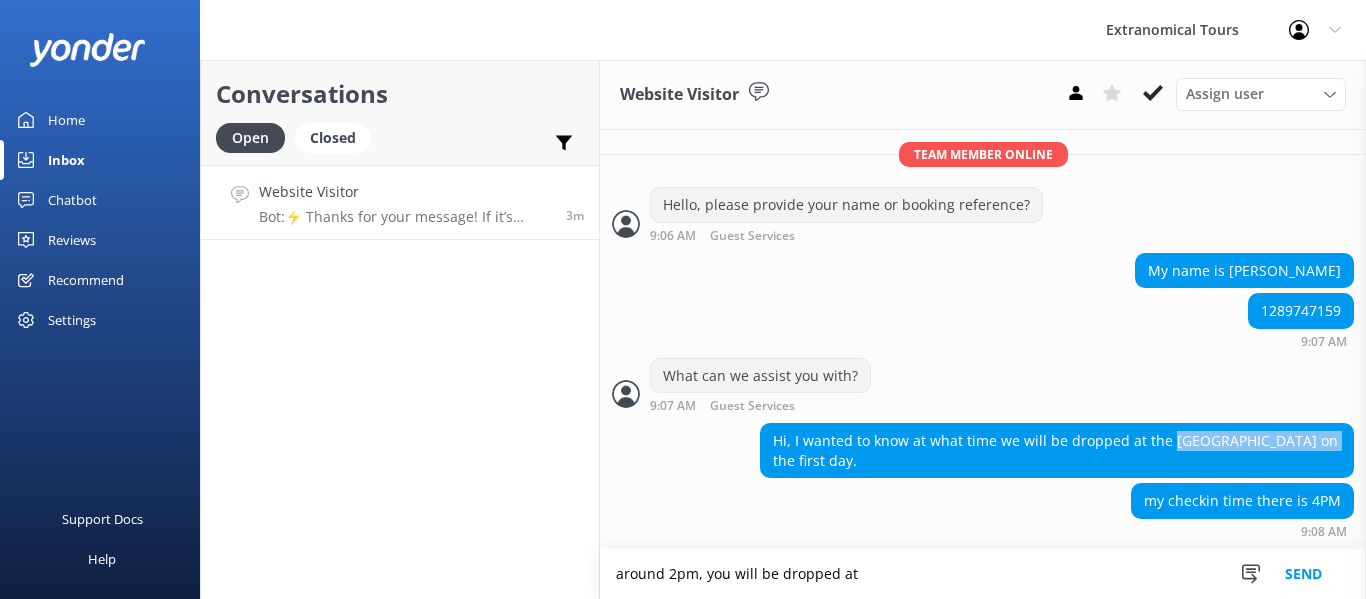 drag, startPoint x: 1161, startPoint y: 441, endPoint x: 1303, endPoint y: 445, distance: 142.05632 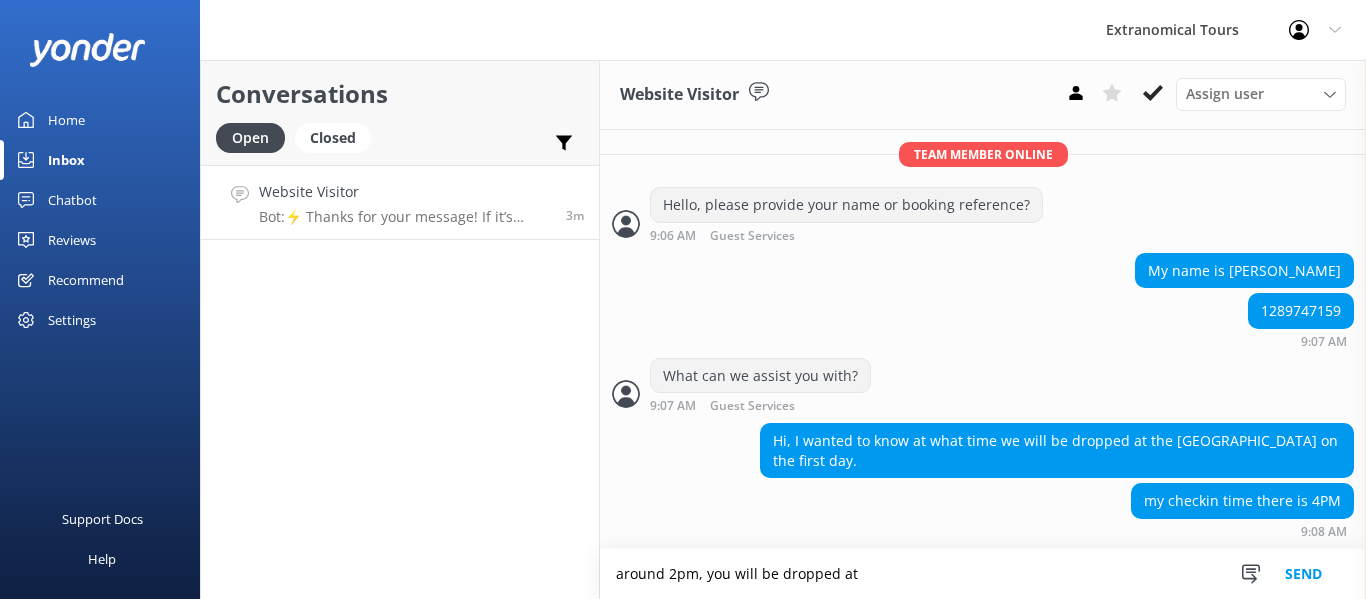 click on "around 2pm, you will be dropped at" at bounding box center (983, 574) 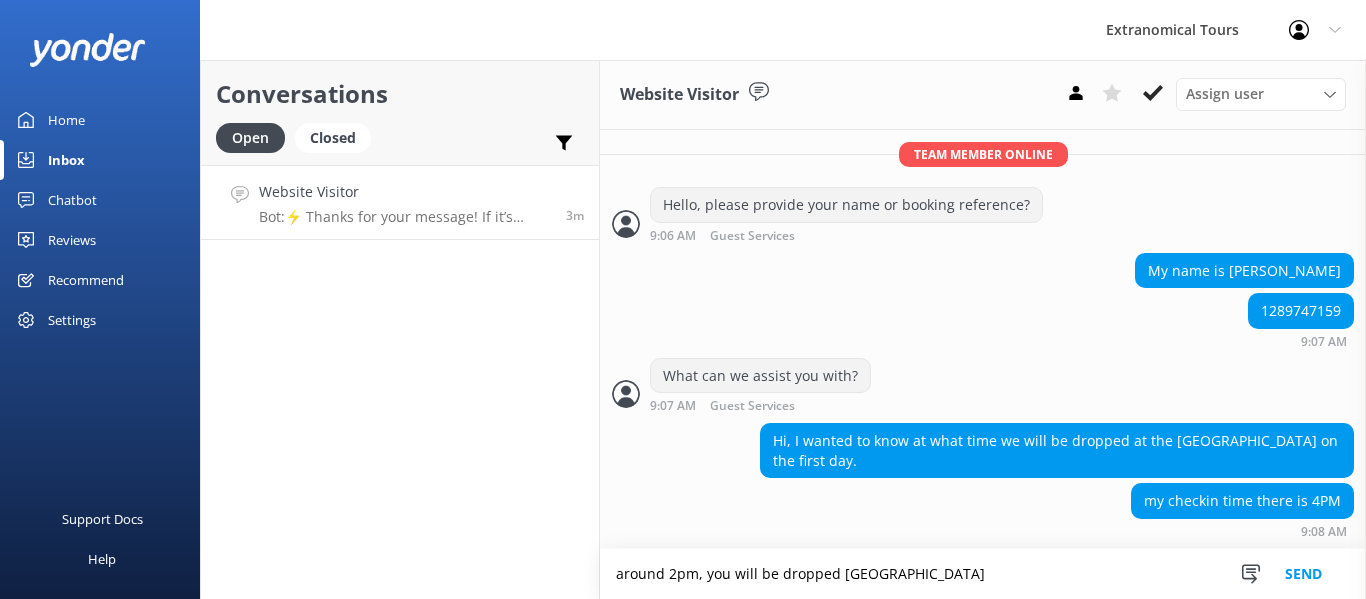 click on "around 2pm, you will be dropped [GEOGRAPHIC_DATA]" at bounding box center (983, 574) 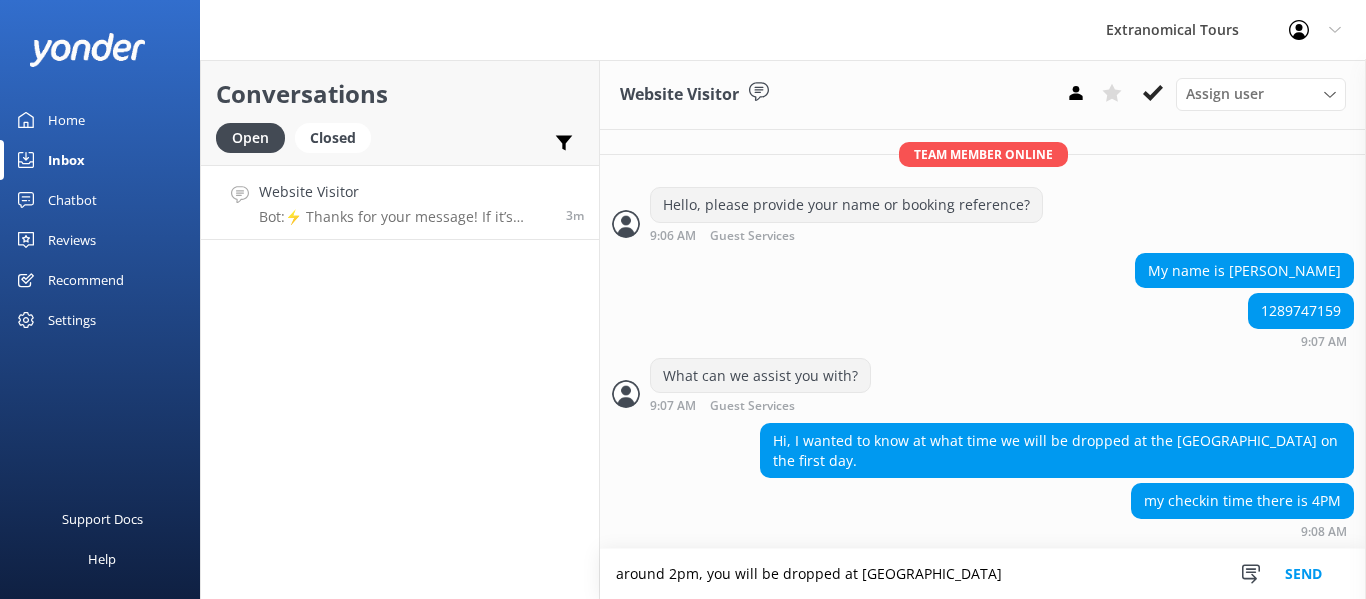 click on "around 2pm, you will be dropped at [GEOGRAPHIC_DATA]" at bounding box center [983, 574] 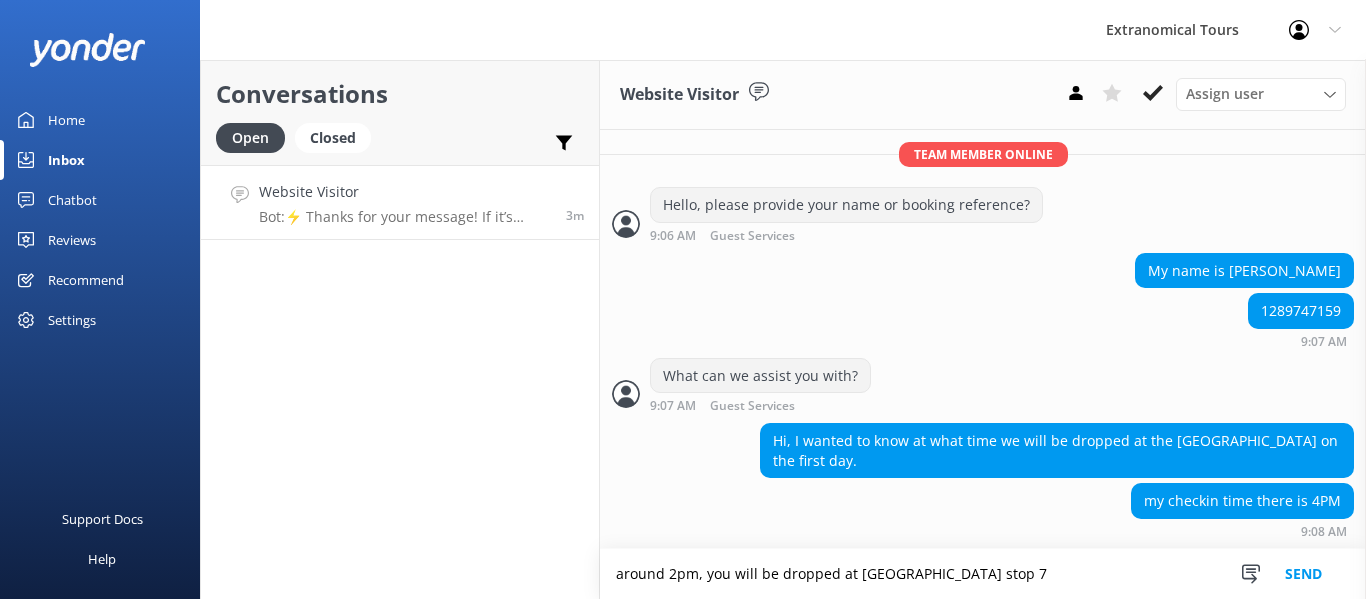 type on "around 2pm, you will be dropped at [GEOGRAPHIC_DATA] stop 7" 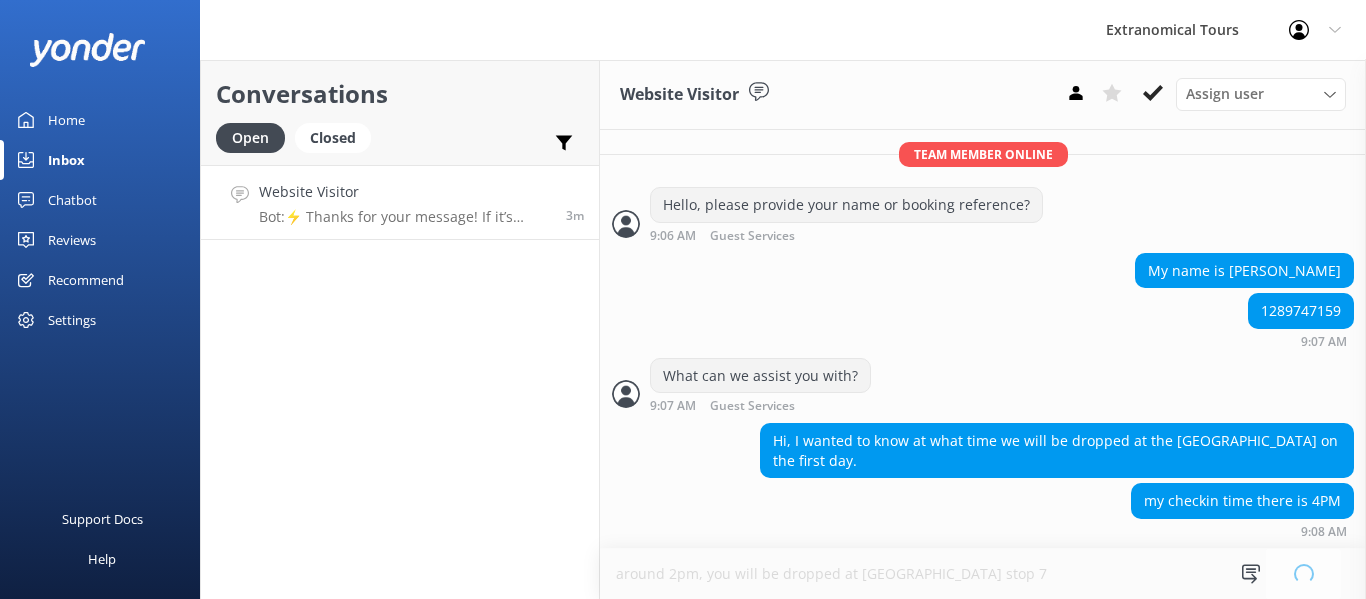 type 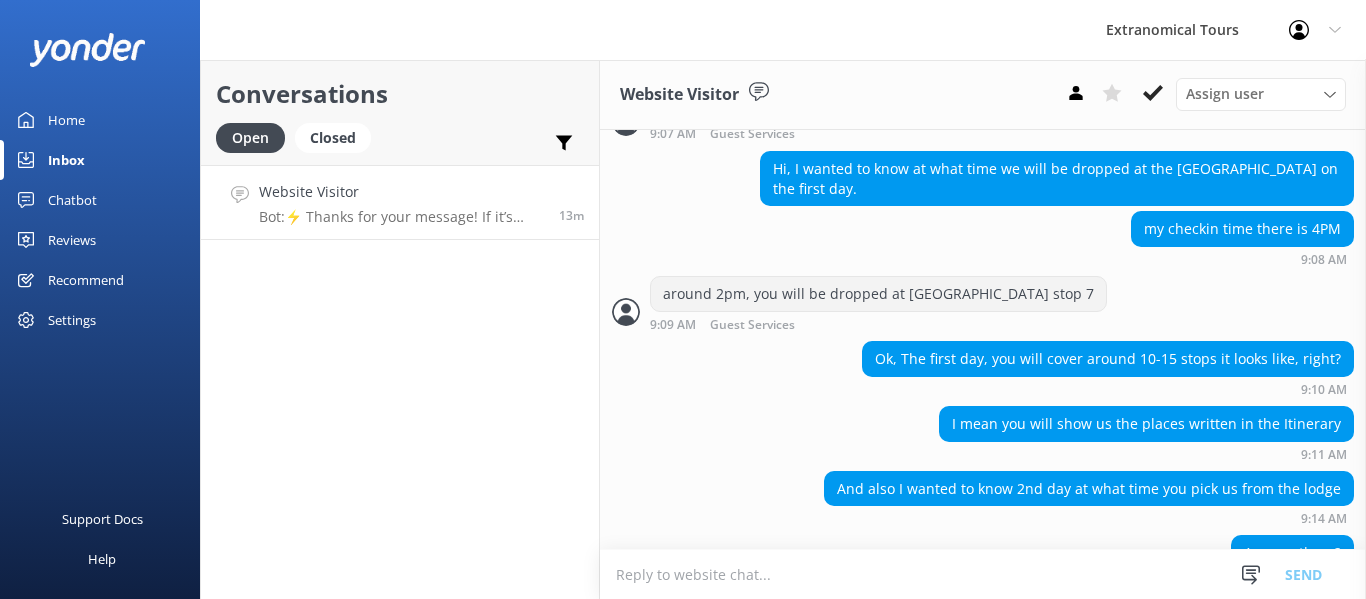 scroll, scrollTop: 1347, scrollLeft: 0, axis: vertical 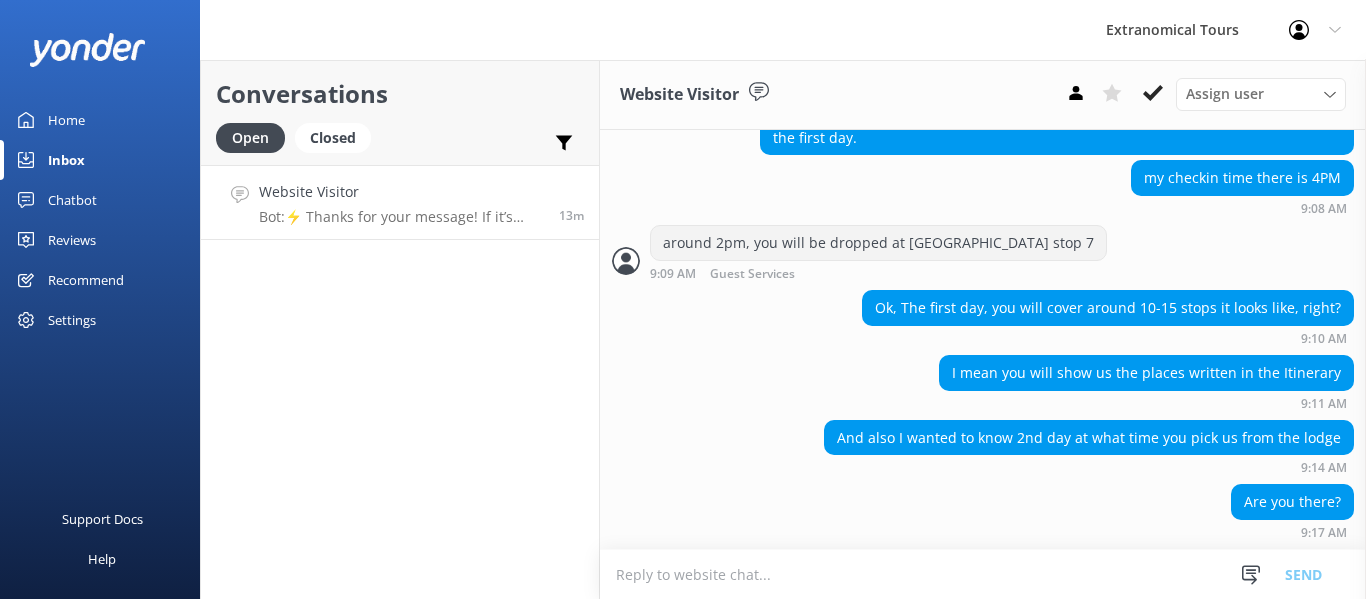 click at bounding box center [983, 574] 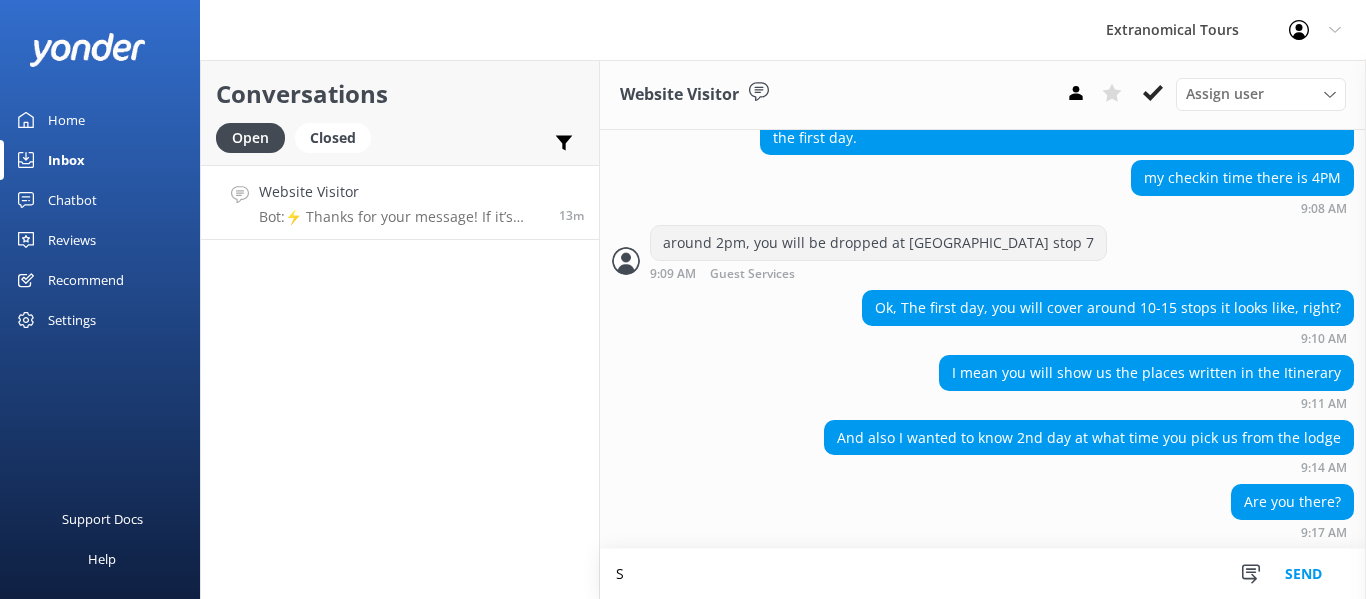 scroll, scrollTop: 1348, scrollLeft: 0, axis: vertical 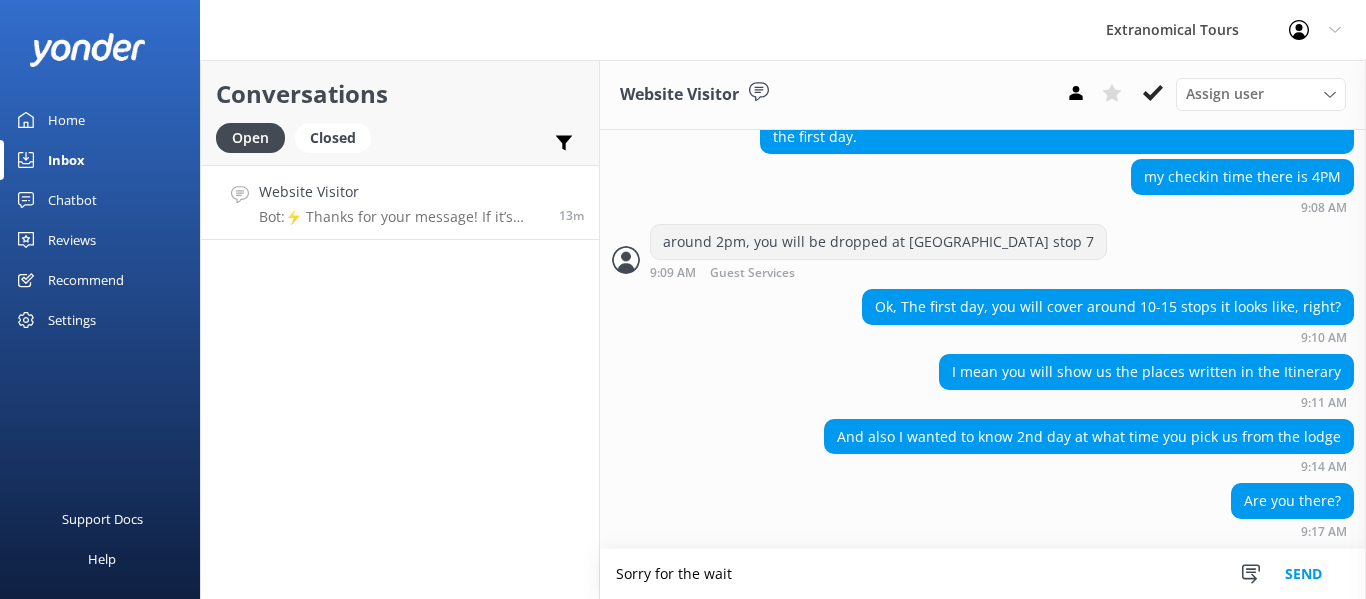 type on "Sorry for the wait" 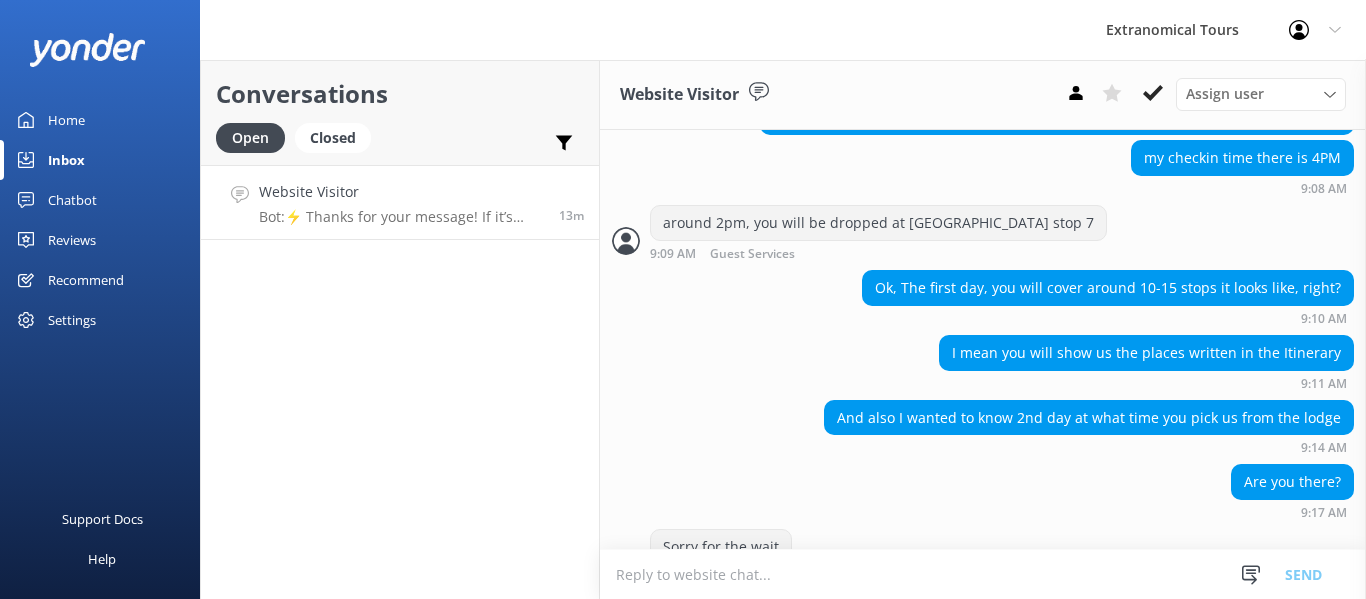 scroll, scrollTop: 1412, scrollLeft: 0, axis: vertical 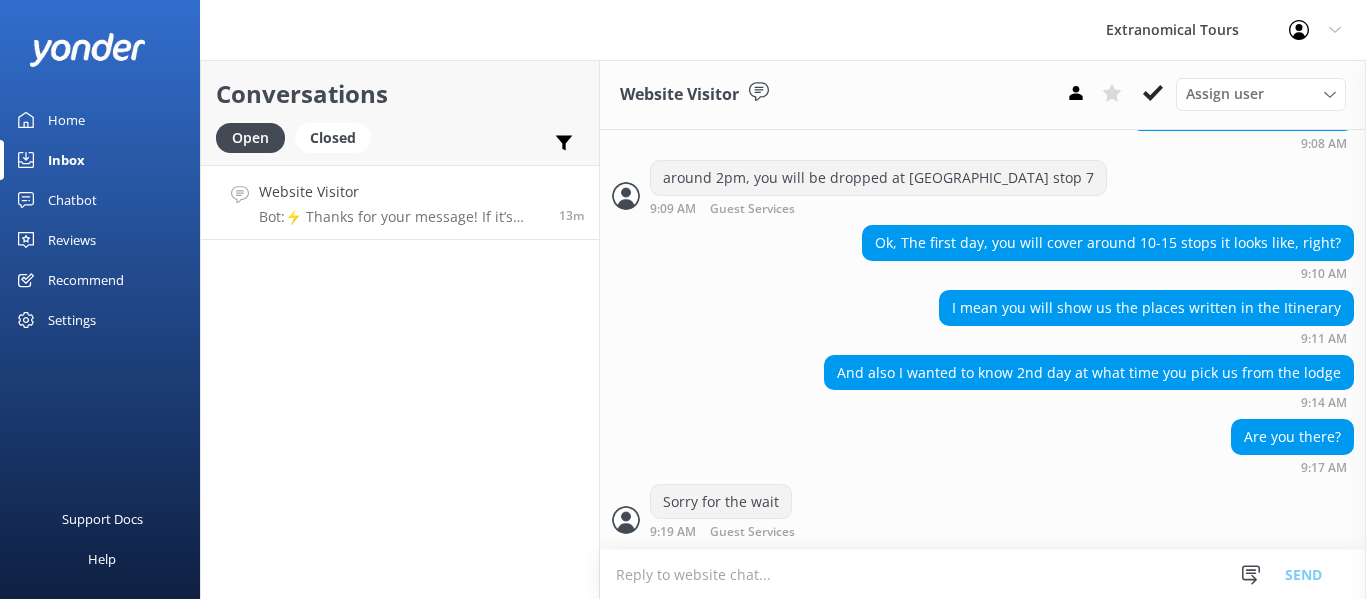 click at bounding box center [983, 574] 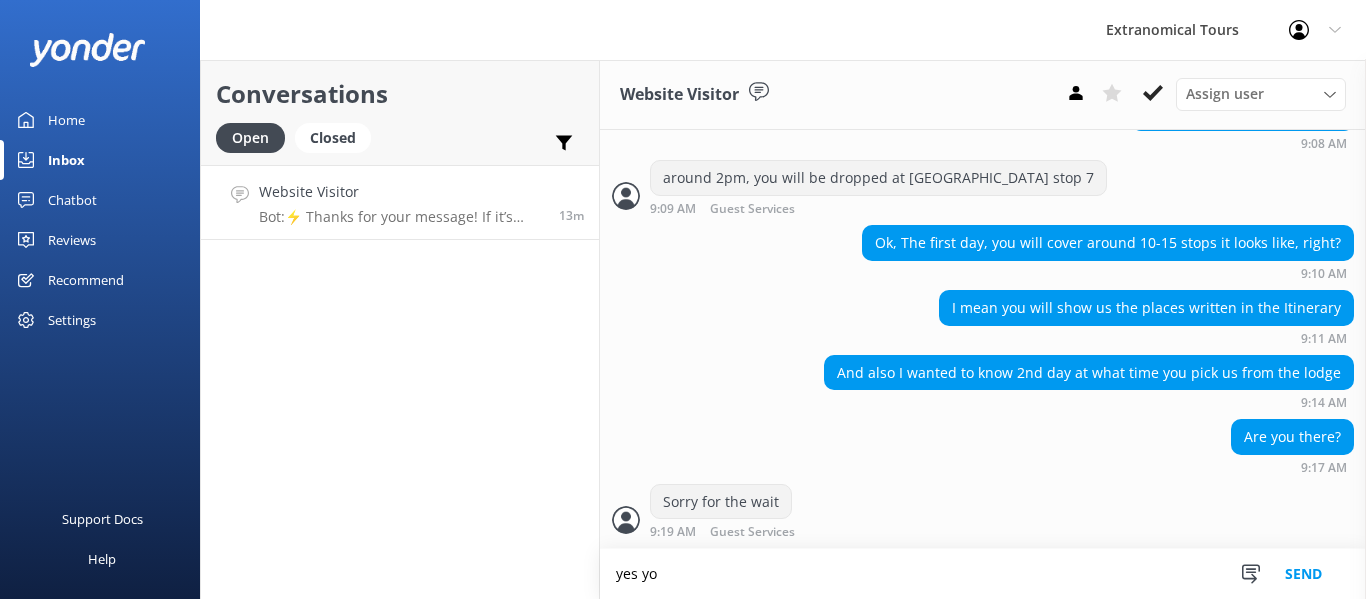 scroll, scrollTop: 1413, scrollLeft: 0, axis: vertical 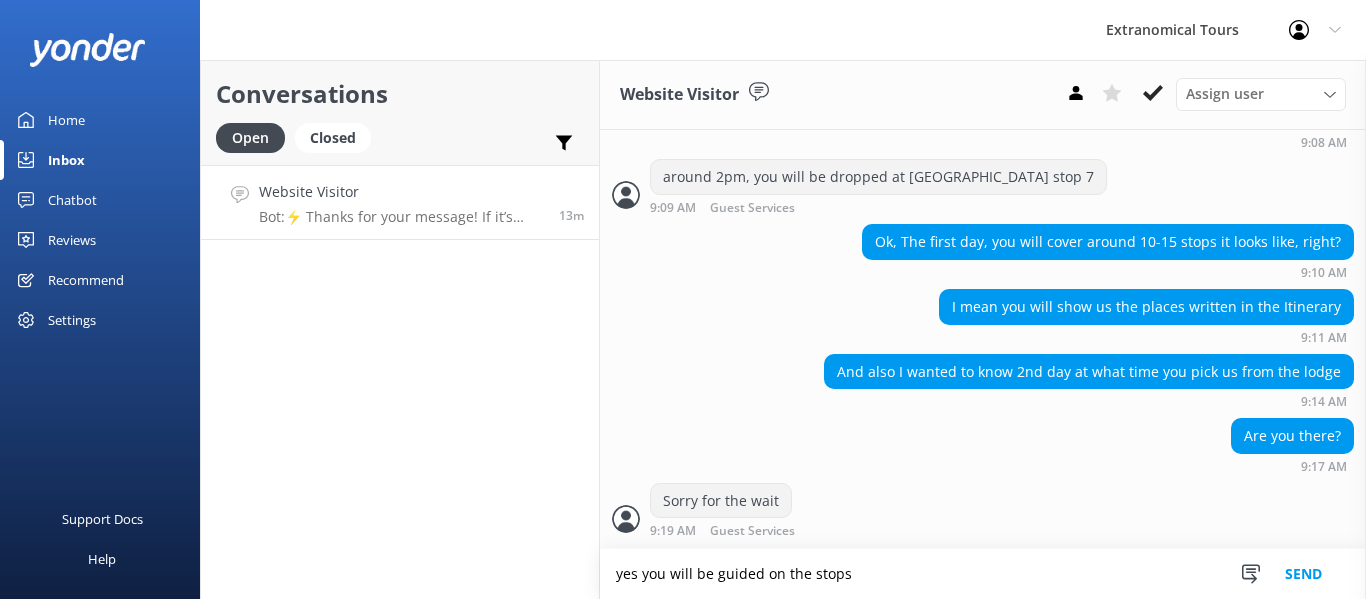 type on "yes you will be guided on the stops" 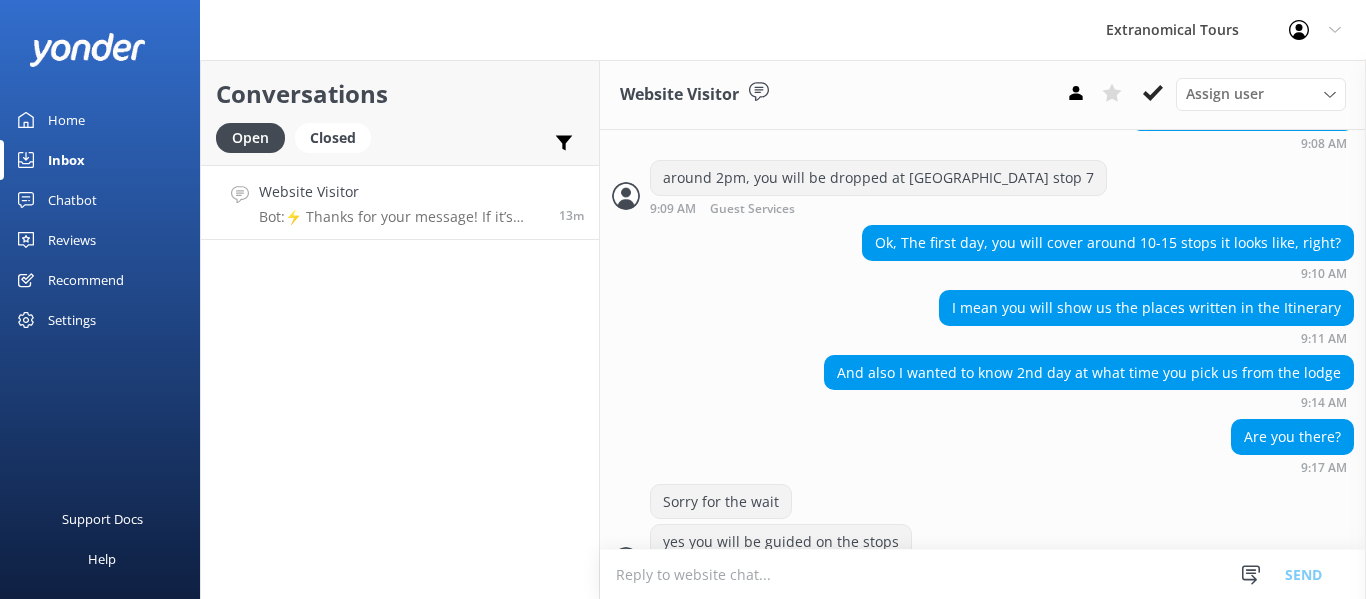 scroll, scrollTop: 1453, scrollLeft: 0, axis: vertical 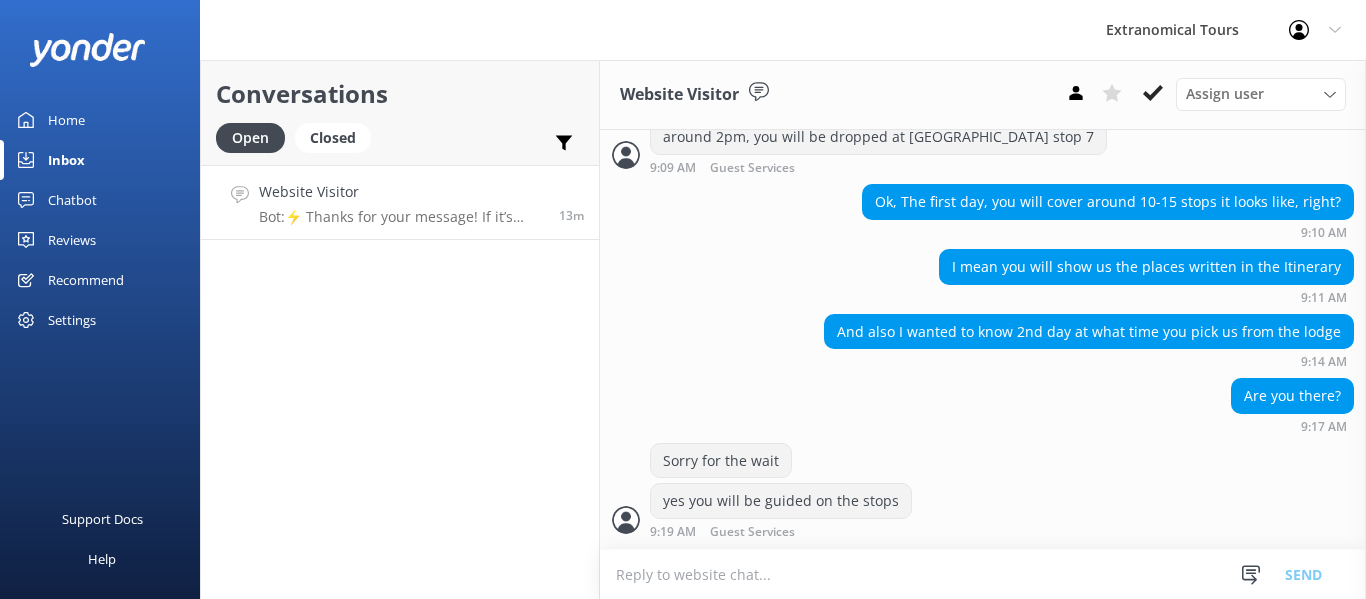 click at bounding box center [983, 574] 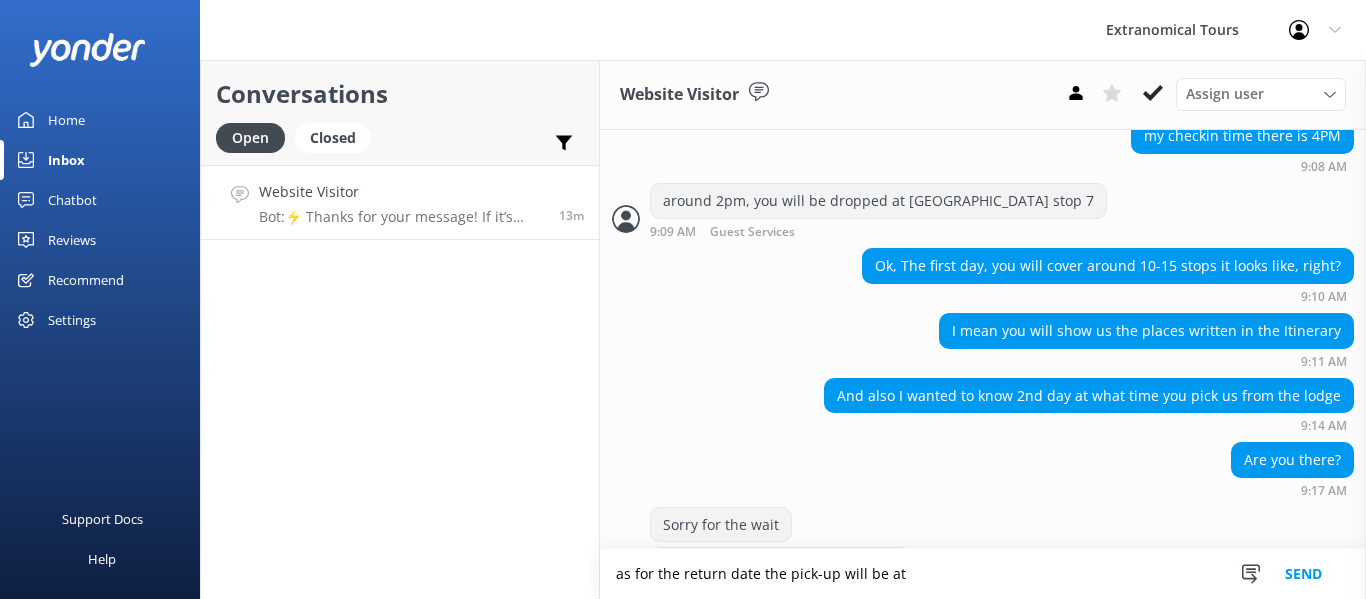 scroll, scrollTop: 1354, scrollLeft: 0, axis: vertical 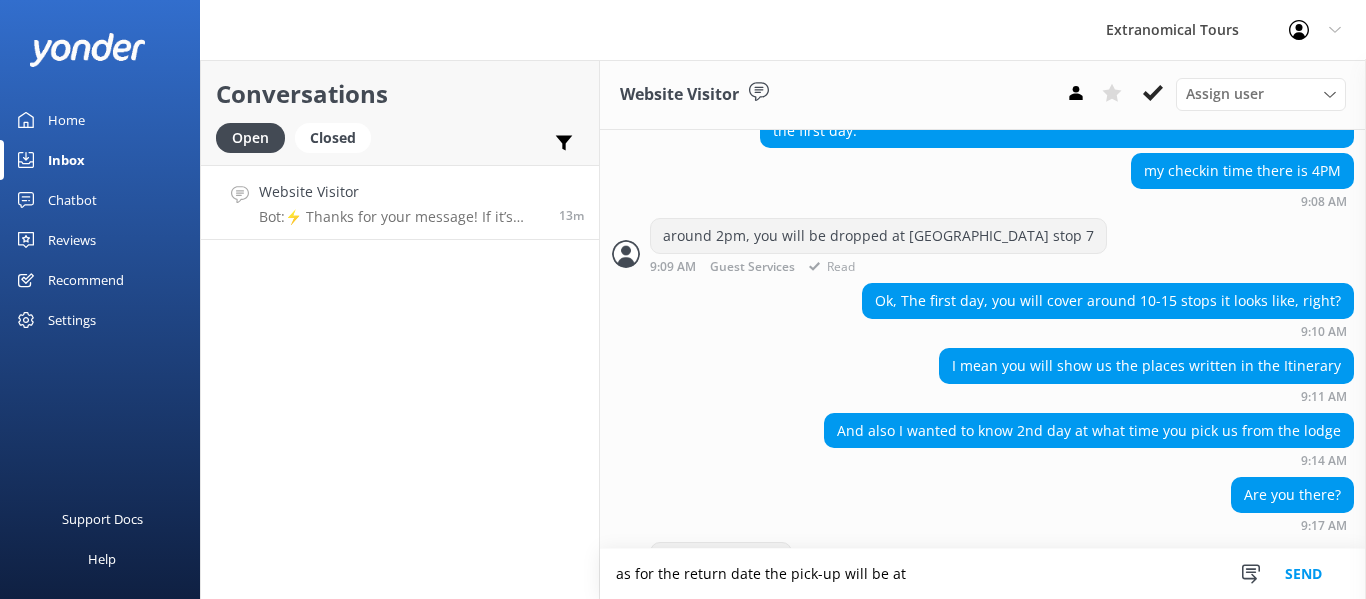 drag, startPoint x: 903, startPoint y: 236, endPoint x: 1093, endPoint y: 237, distance: 190.00262 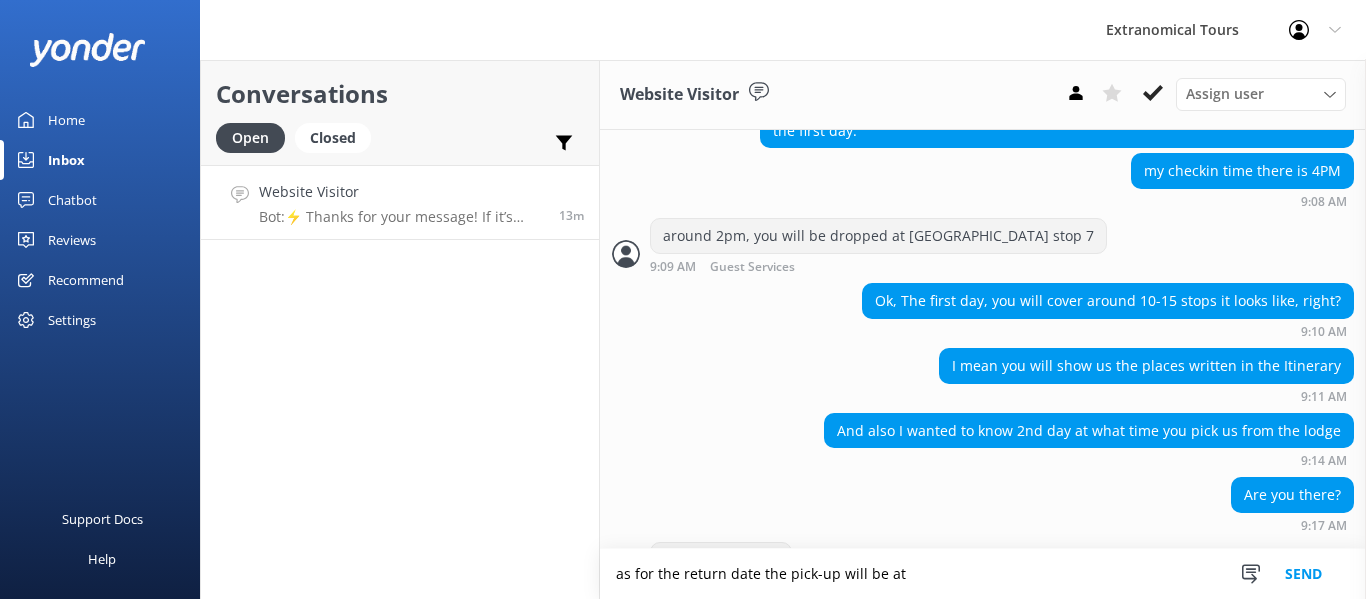 copy on "[GEOGRAPHIC_DATA] stop 7" 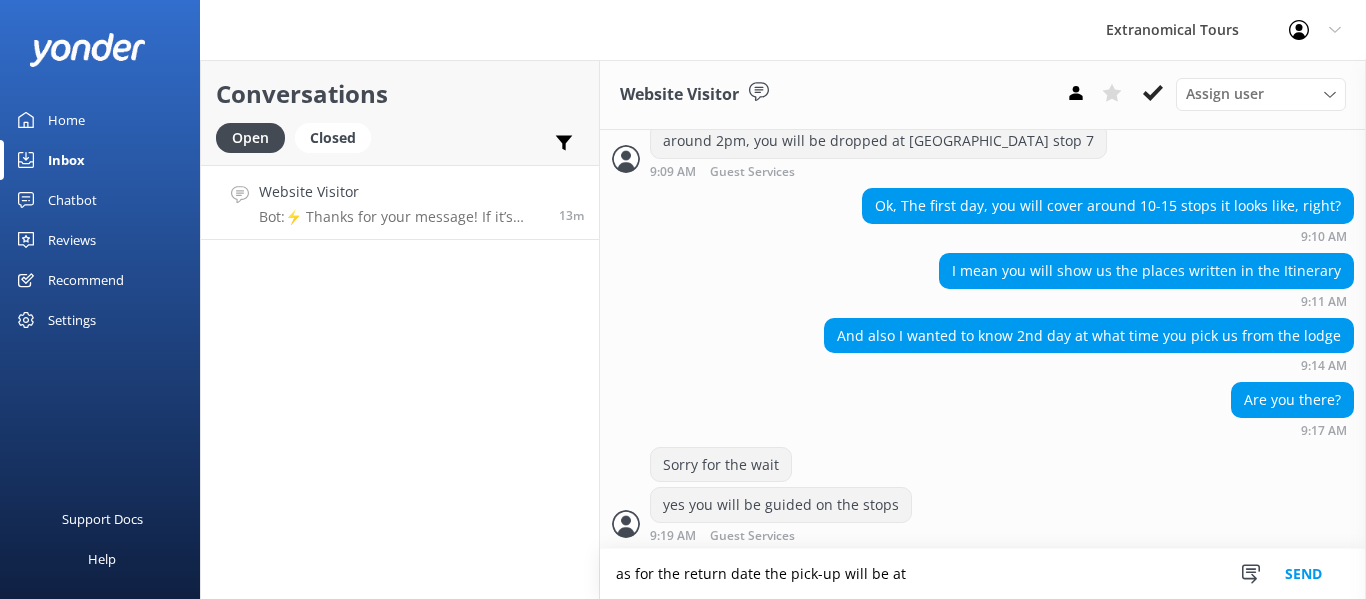 paste on "[GEOGRAPHIC_DATA] stop 7" 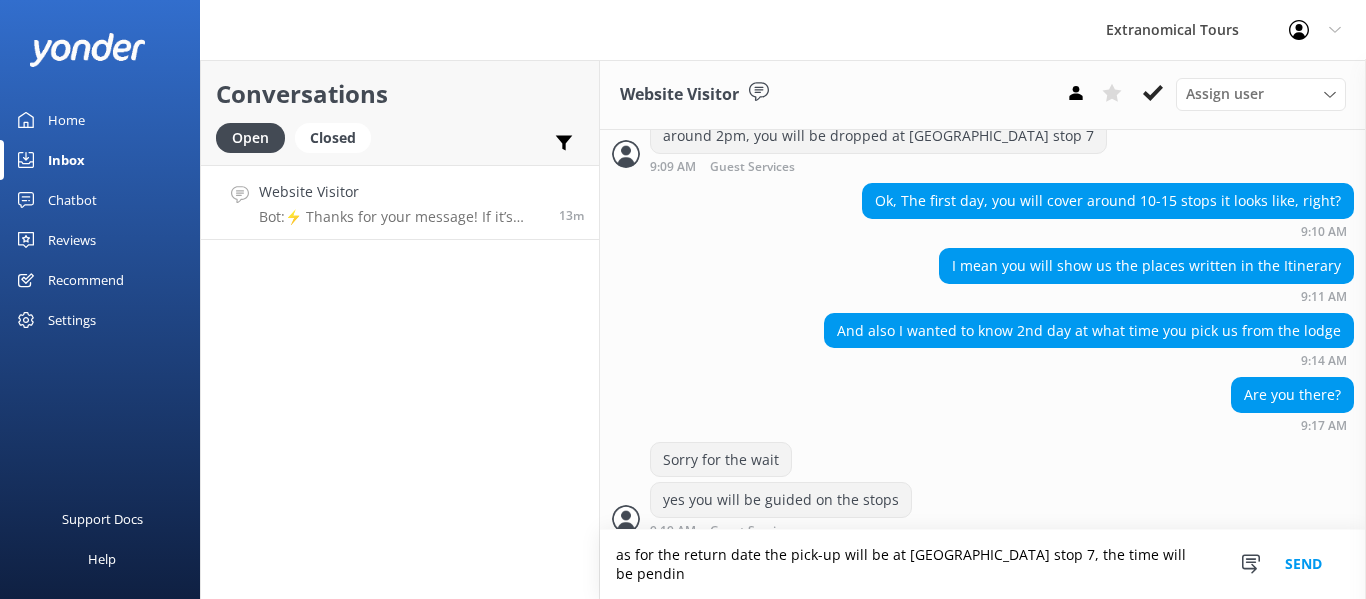 scroll, scrollTop: 1473, scrollLeft: 0, axis: vertical 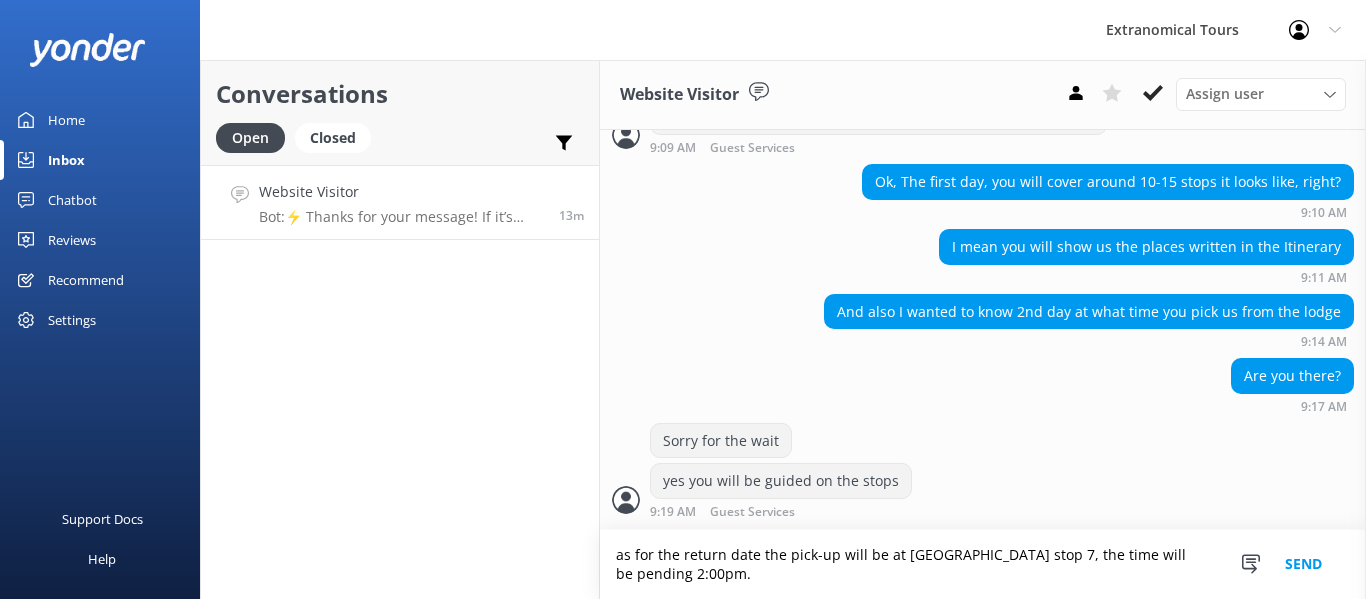 type on "as for the return date the pick-up will be at [GEOGRAPHIC_DATA] stop 7, the time will be pending 2:00pm." 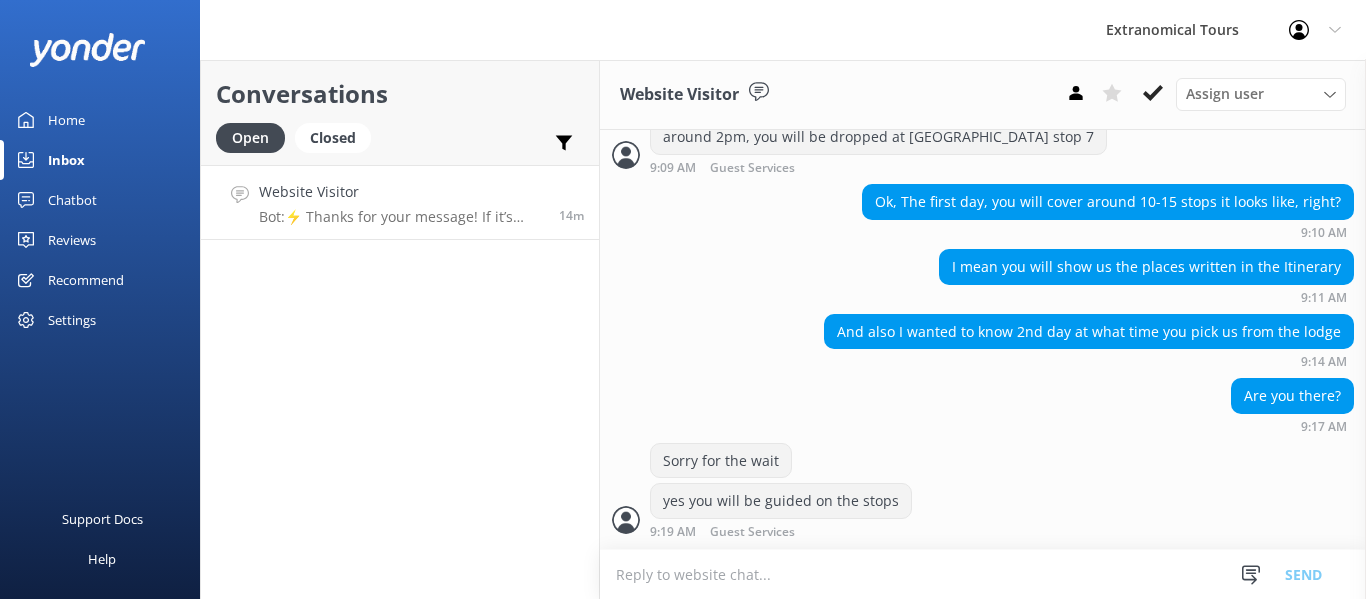scroll, scrollTop: 1538, scrollLeft: 0, axis: vertical 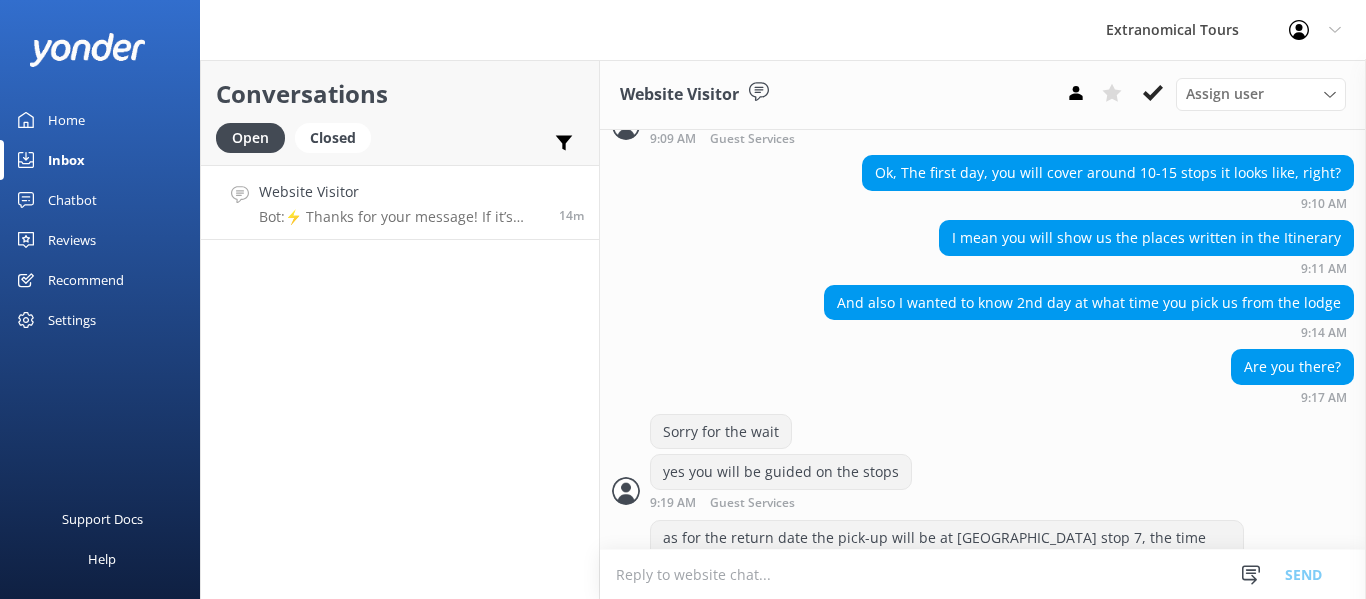 click at bounding box center (983, 574) 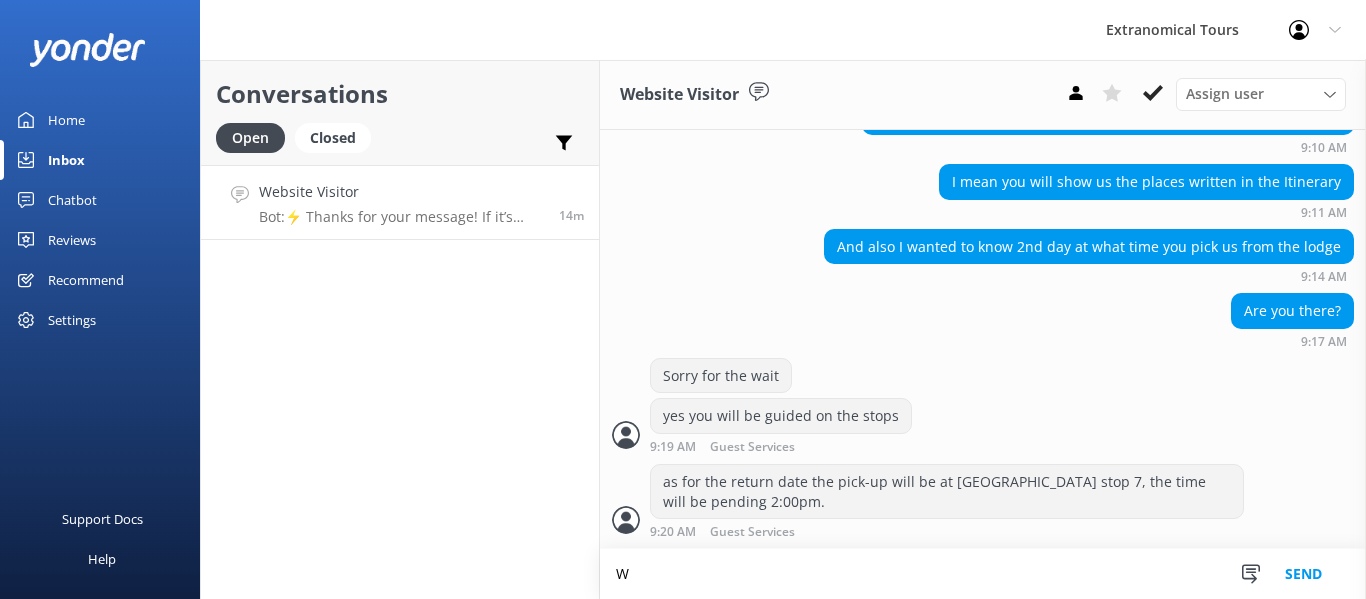 scroll, scrollTop: 1539, scrollLeft: 0, axis: vertical 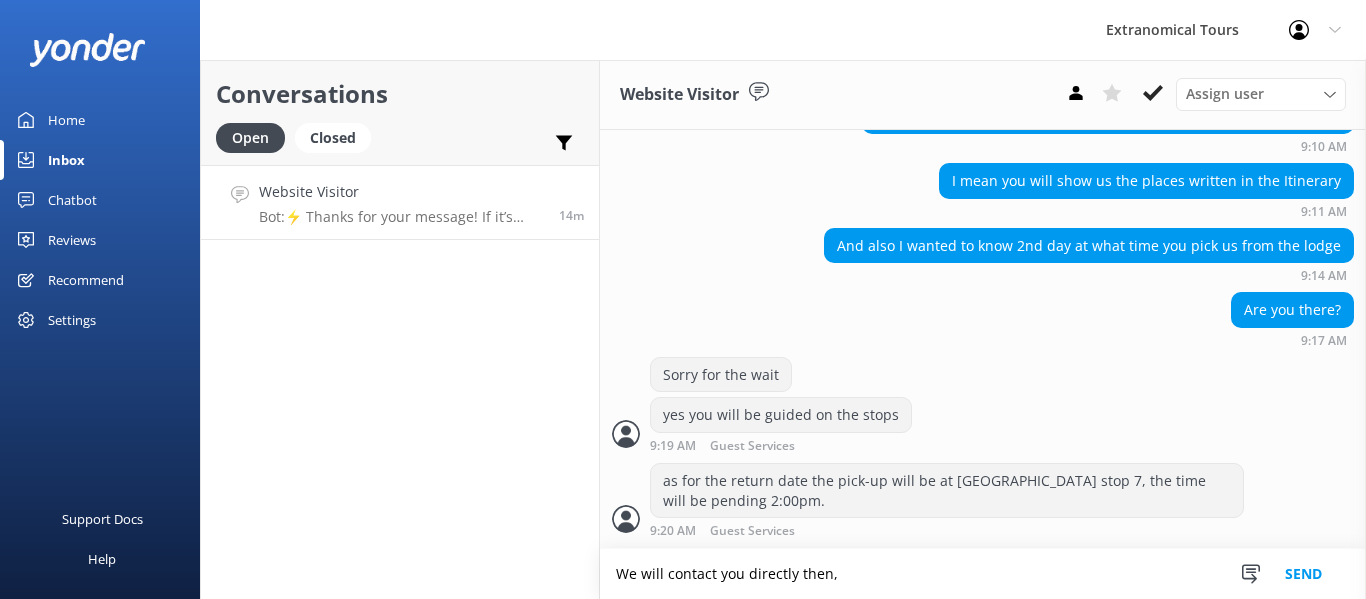 type on "We will contact you directly then," 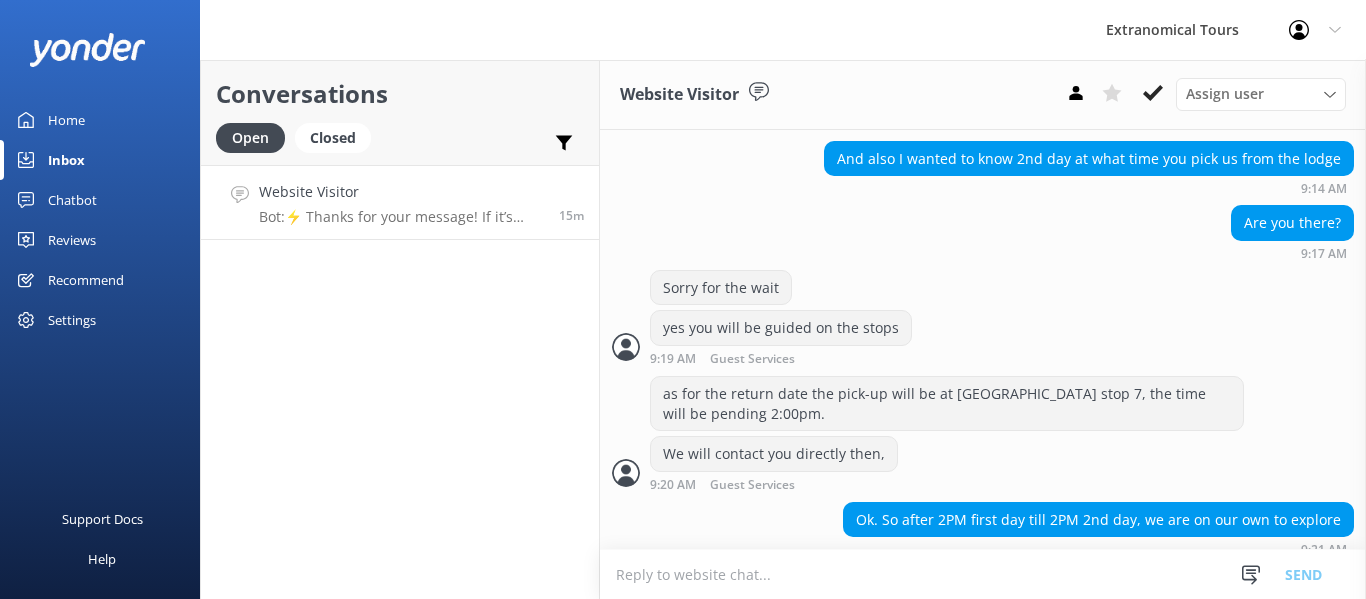 scroll, scrollTop: 1643, scrollLeft: 0, axis: vertical 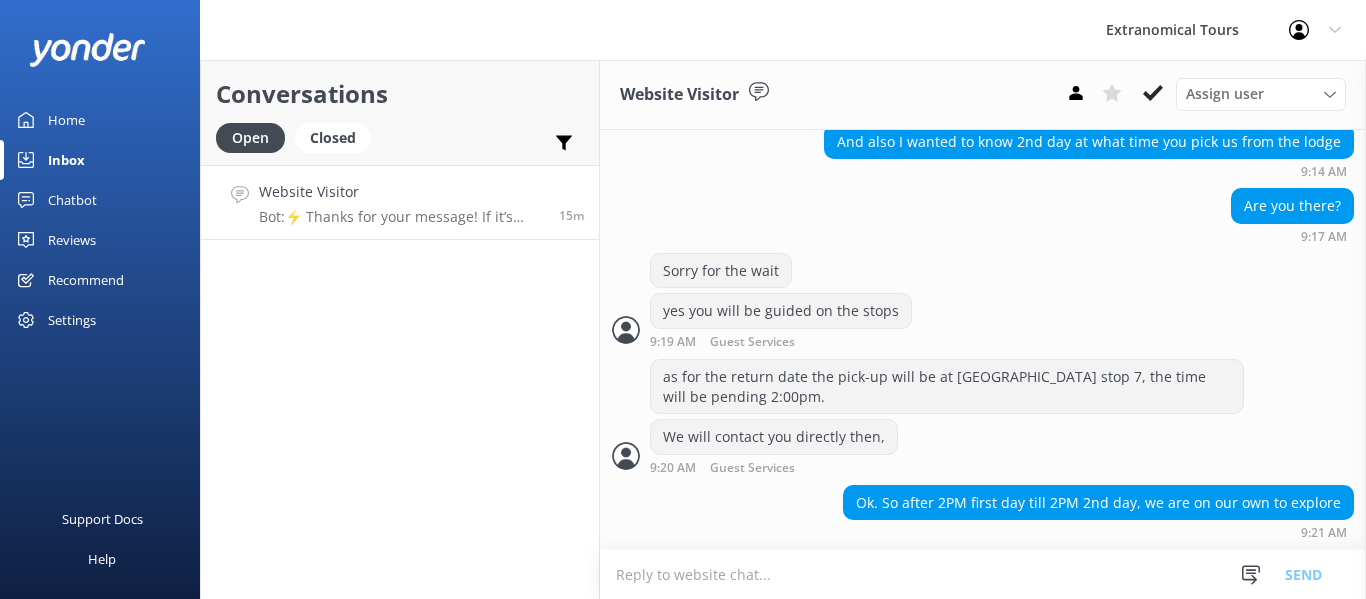 click at bounding box center (983, 574) 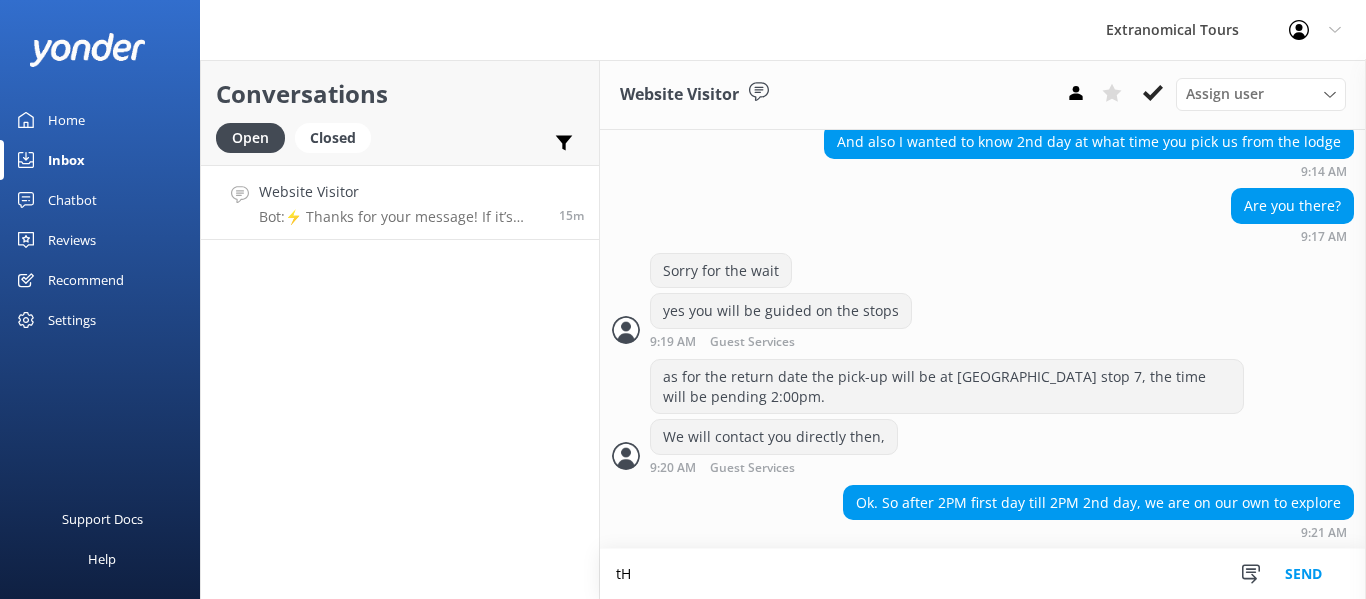 scroll, scrollTop: 1644, scrollLeft: 0, axis: vertical 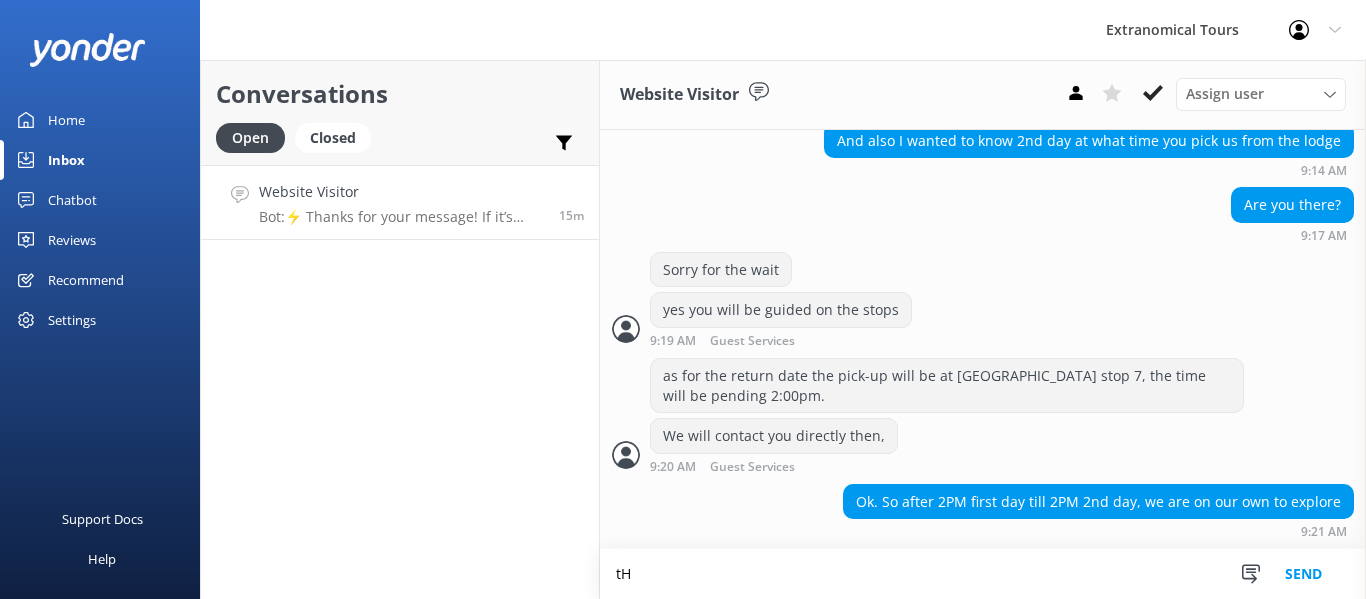 type on "t" 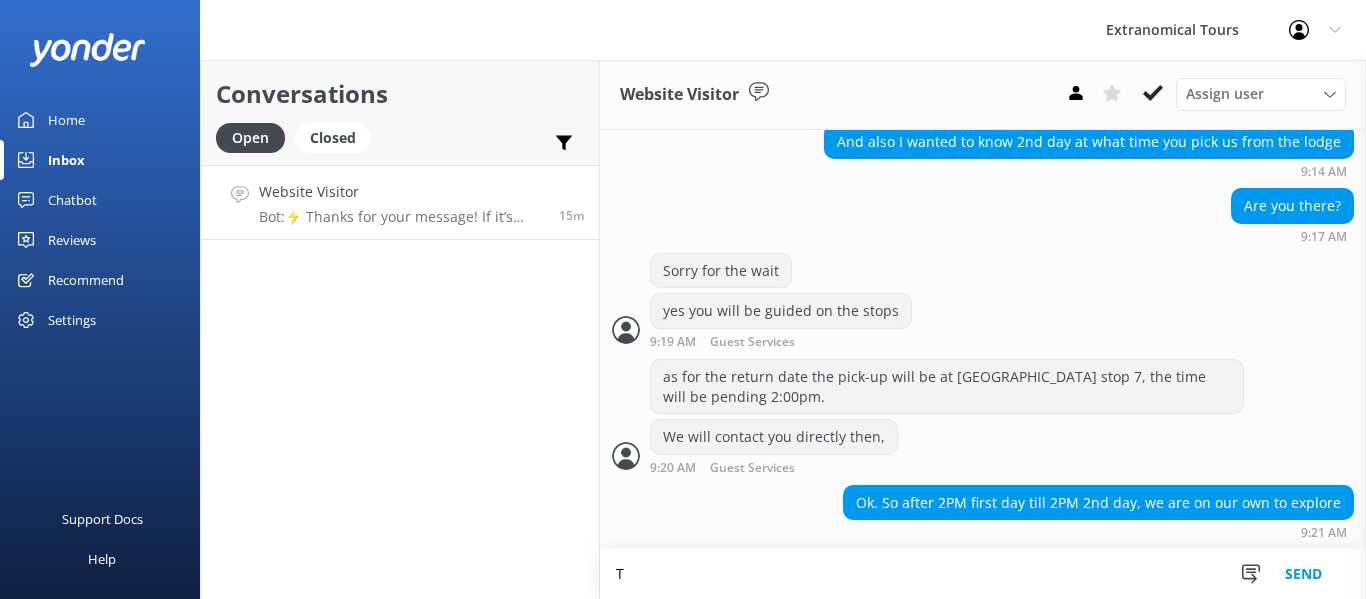 scroll, scrollTop: 1644, scrollLeft: 0, axis: vertical 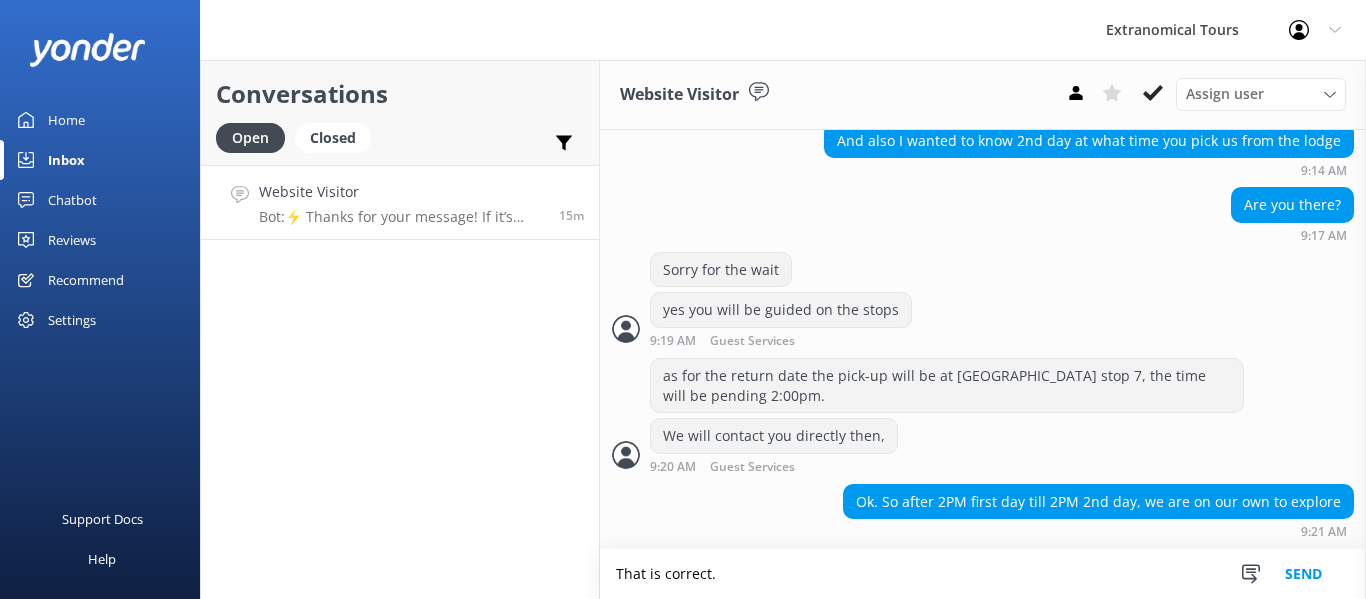 type on "That is correct." 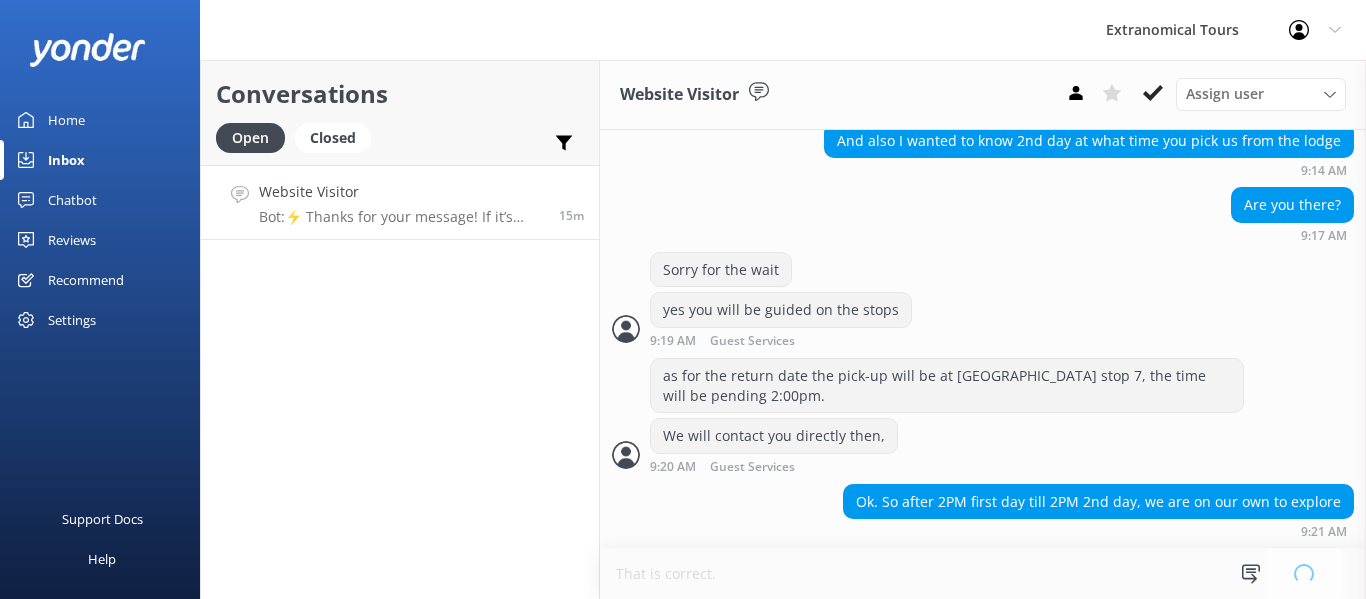 type 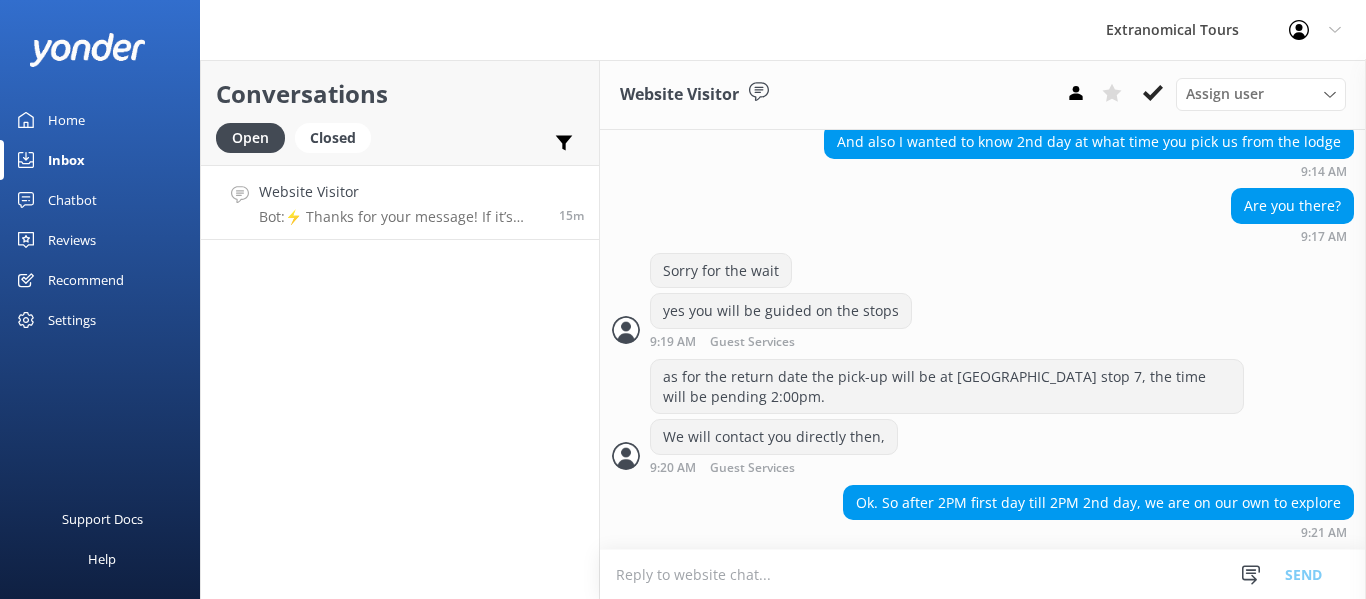 scroll, scrollTop: 1709, scrollLeft: 0, axis: vertical 